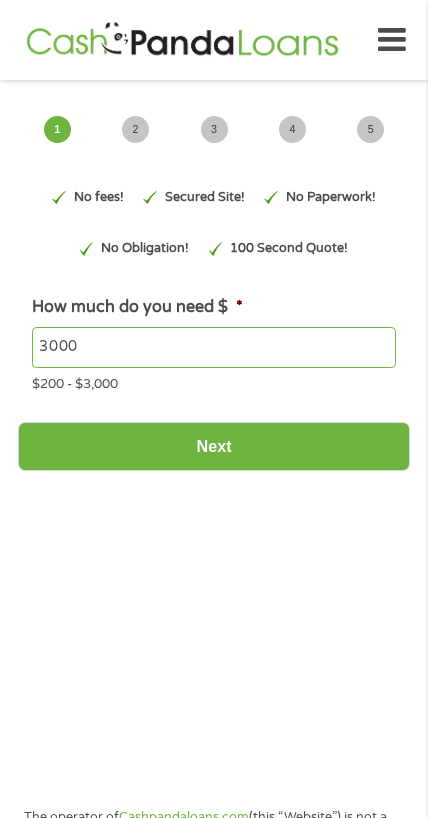 scroll, scrollTop: 0, scrollLeft: 0, axis: both 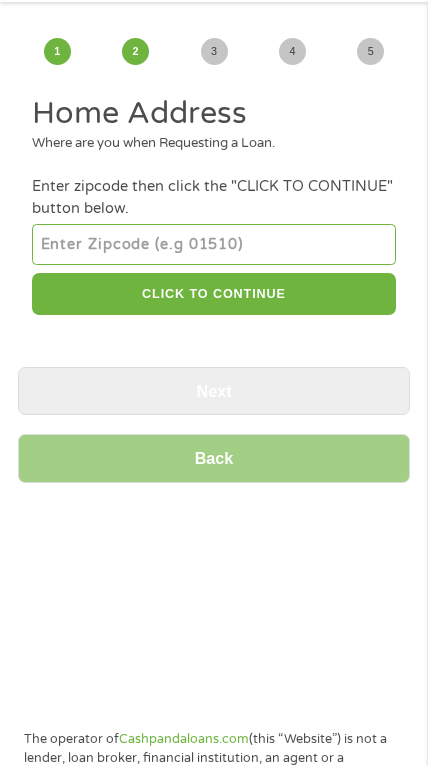 click on "CLICK TO CONTINUE" at bounding box center (213, 294) 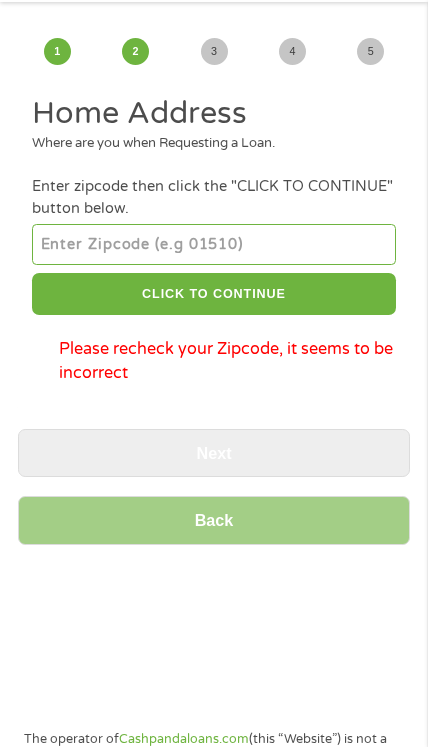 click at bounding box center [213, 244] 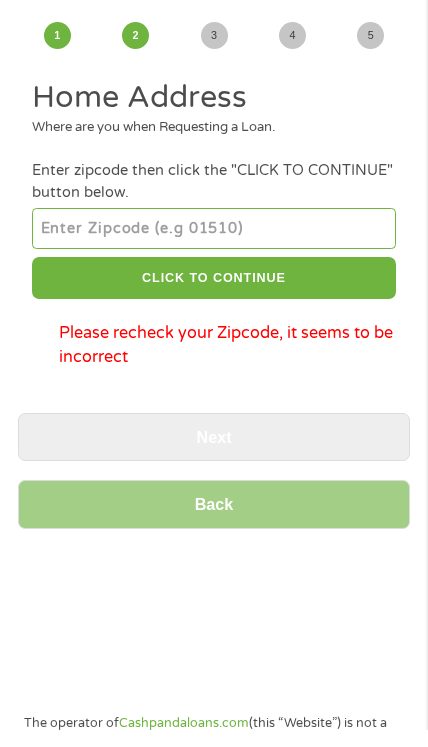 type on "[NUMBER]" 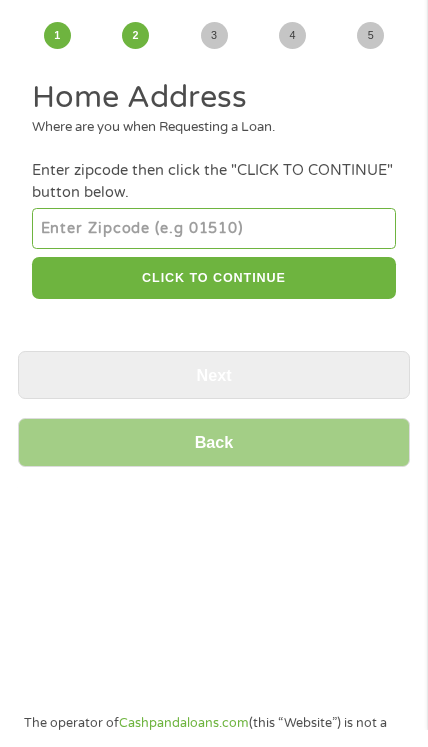 scroll, scrollTop: 95, scrollLeft: 0, axis: vertical 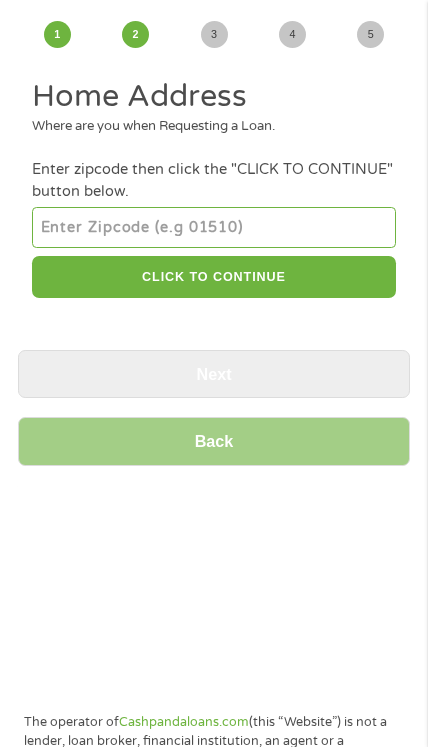type on "[NUMBER]" 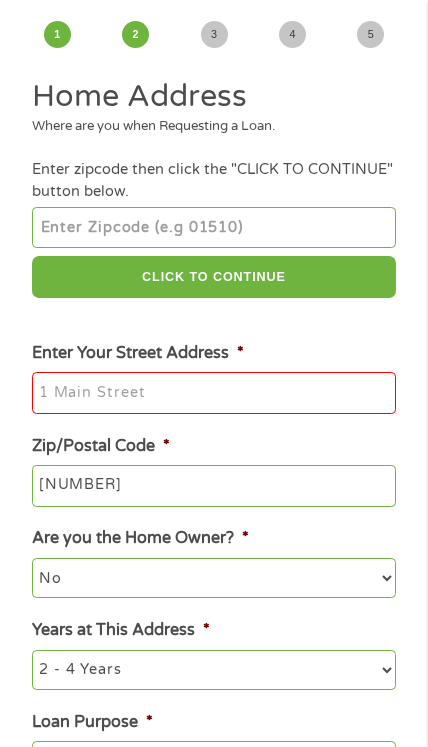 click on "Enter Your Street Address *" at bounding box center [213, 393] 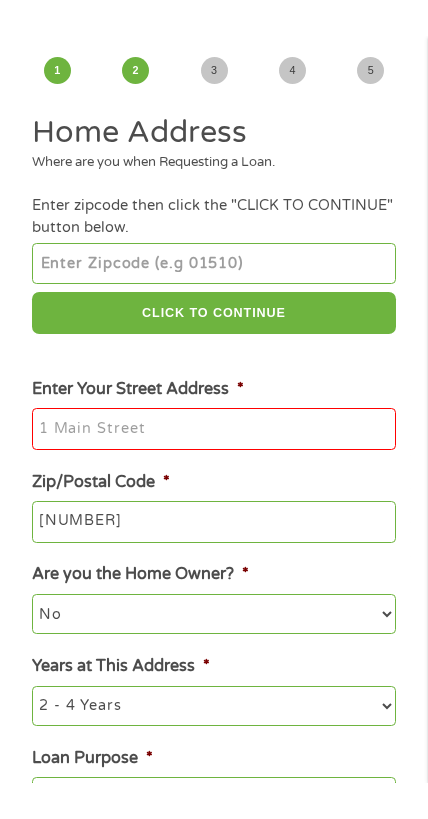 scroll, scrollTop: 94, scrollLeft: 0, axis: vertical 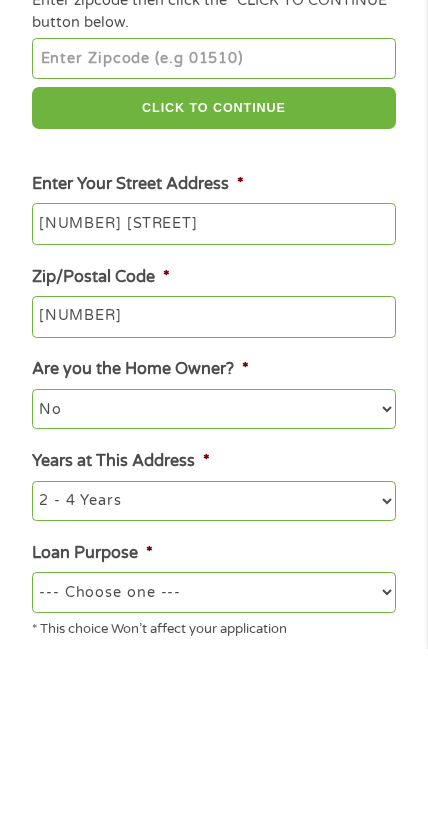 type on "[NUMBER] [STREET]" 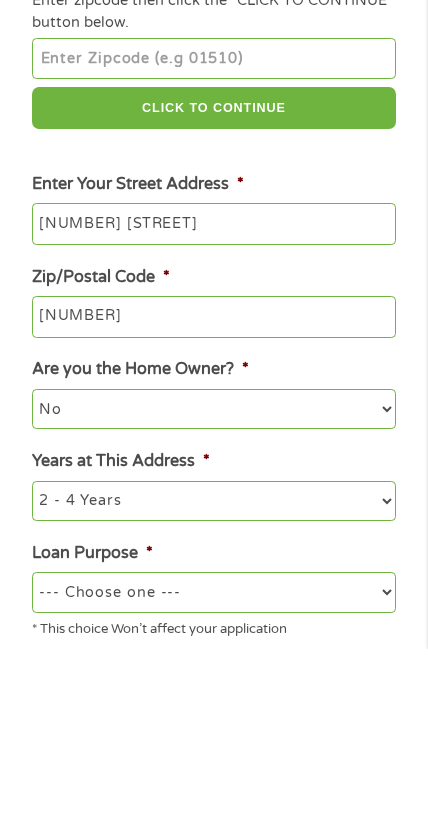 scroll, scrollTop: 468, scrollLeft: 0, axis: vertical 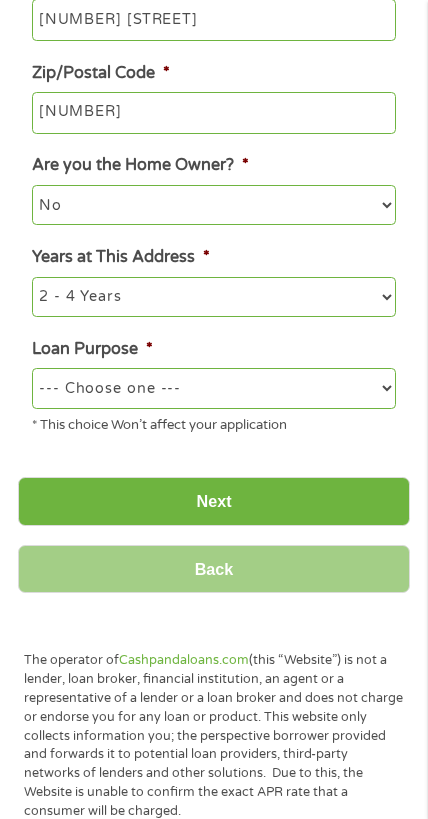 select on "yes" 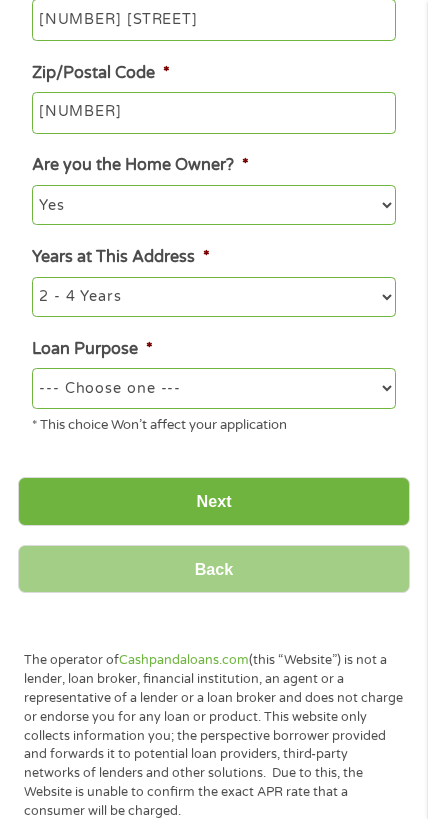 click on "1 Year or less 1 - 2 Years 2 - 4 Years Over 4 Years" at bounding box center (213, 297) 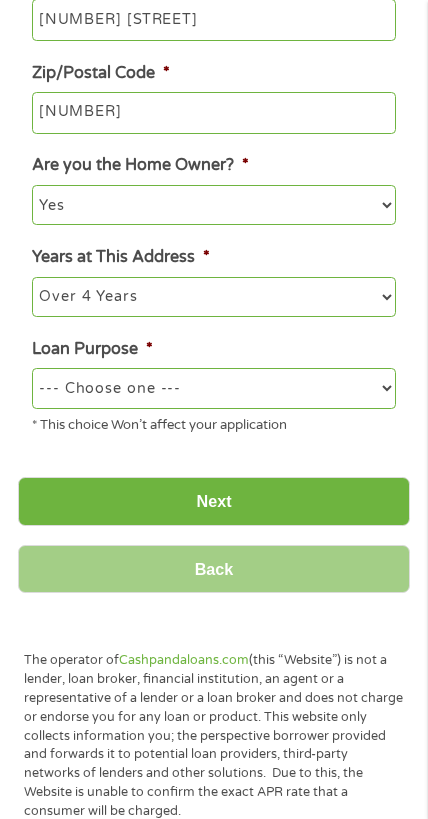 click on "--- Choose one --- Pay Bills Debt Consolidation Home Improvement Major Purchase Car Loan Short Term Cash Medical Expenses Other" at bounding box center [213, 388] 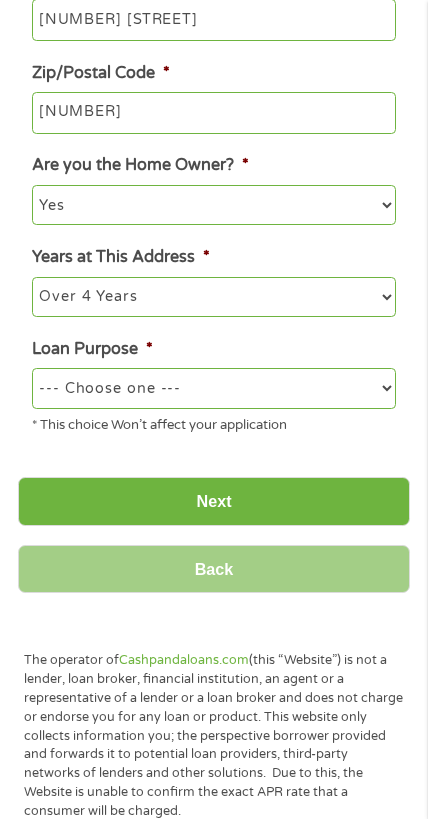 select on "other" 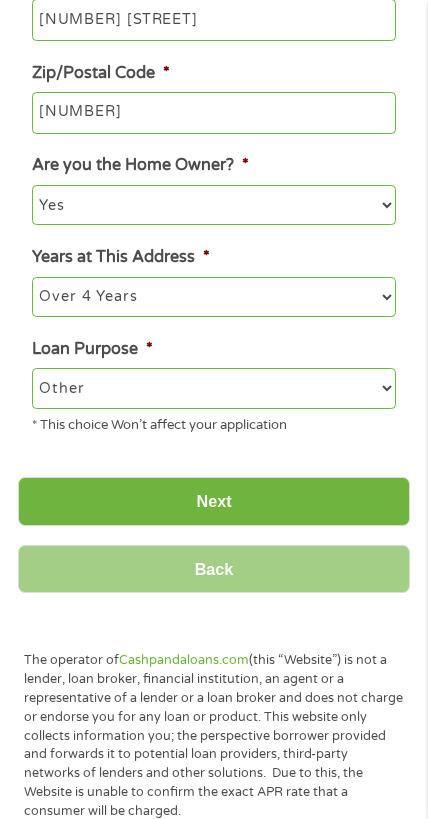 click on "Next" at bounding box center [214, 501] 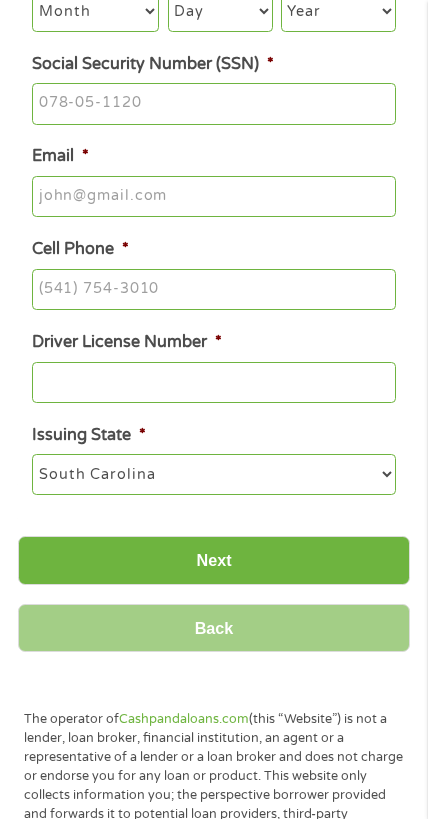 scroll, scrollTop: 8, scrollLeft: 8, axis: both 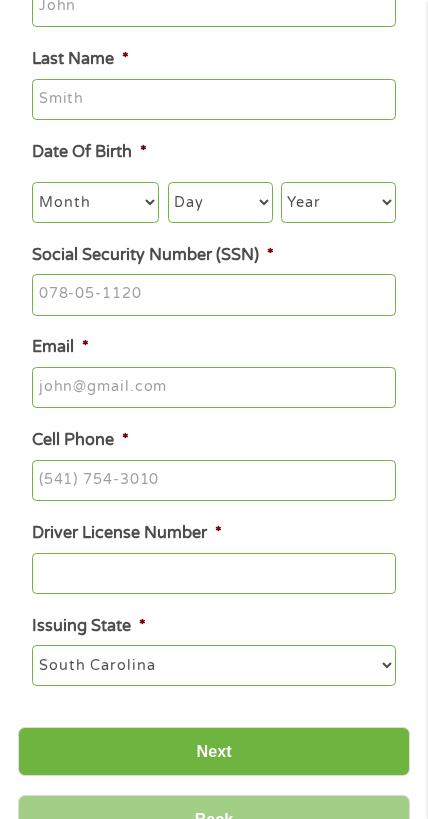 click on "Cell Phone *" at bounding box center (213, 481) 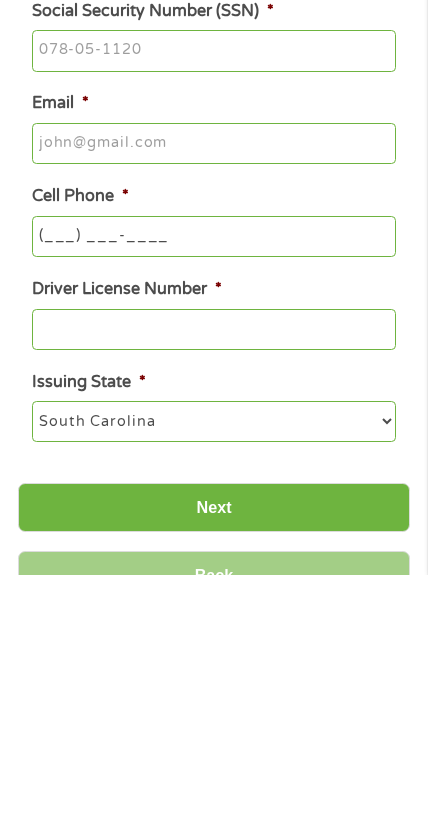 click on "Social Security Number (SSN) *" at bounding box center (213, 295) 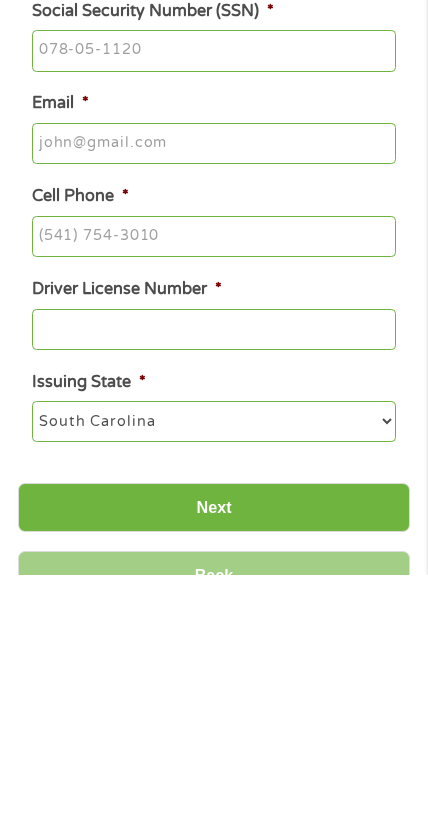 type on "___-__-____" 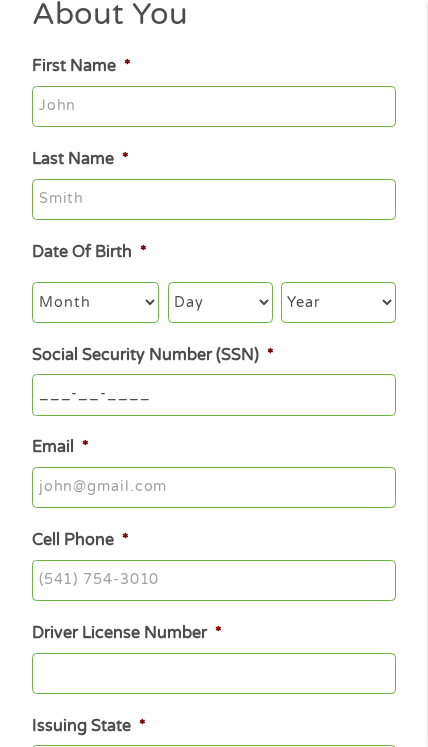 click on "First Name *" at bounding box center [213, 107] 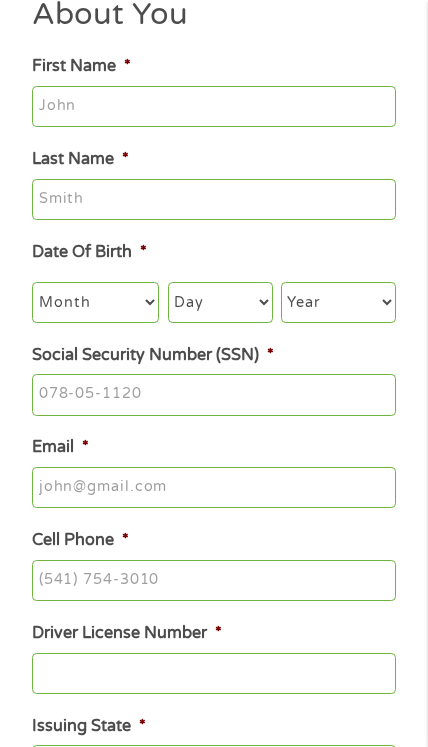 scroll, scrollTop: 72, scrollLeft: 0, axis: vertical 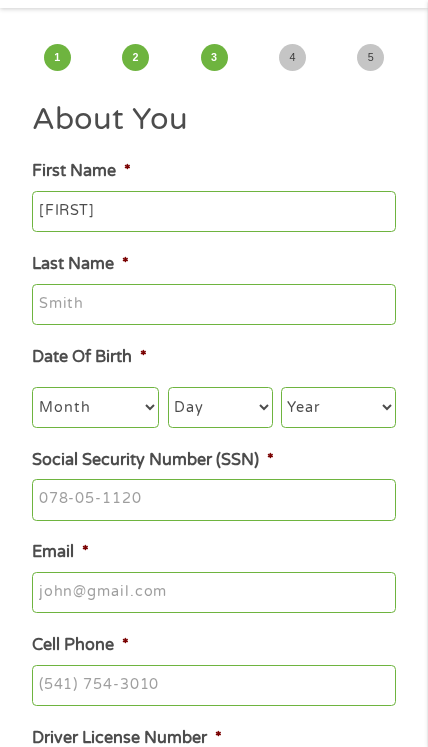 type on "[FIRST]" 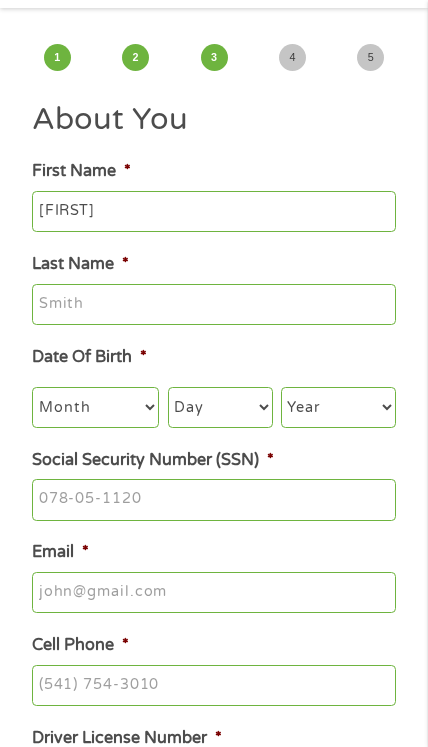 click on "Last Name *" at bounding box center [213, 305] 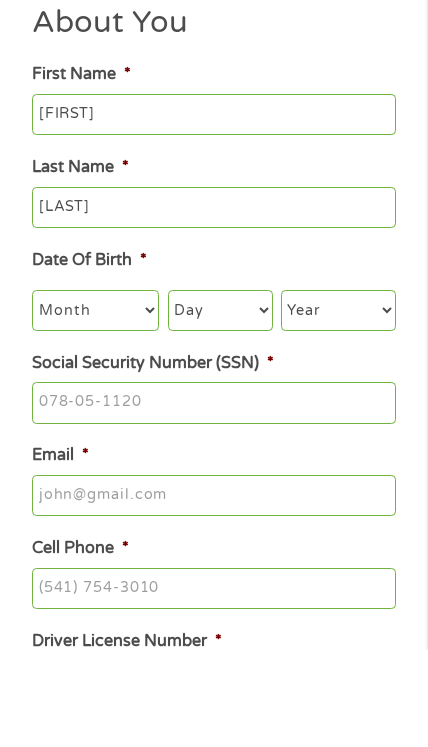 type on "[LAST]" 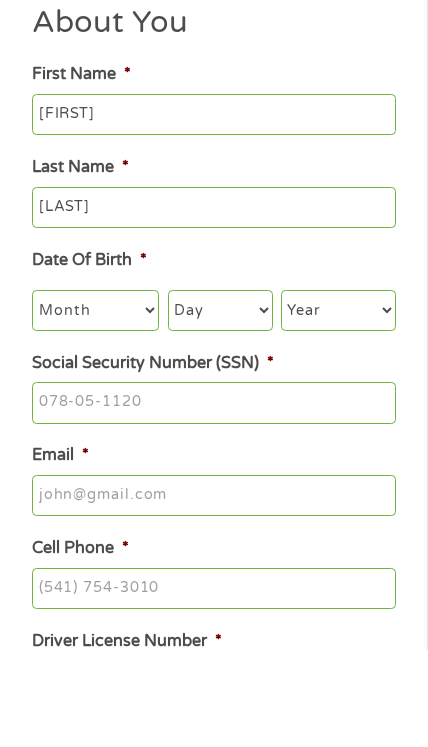 scroll, scrollTop: 170, scrollLeft: 0, axis: vertical 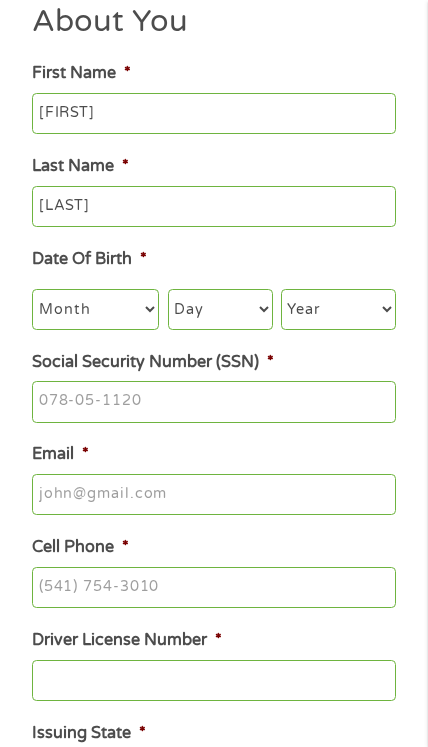 select on "5" 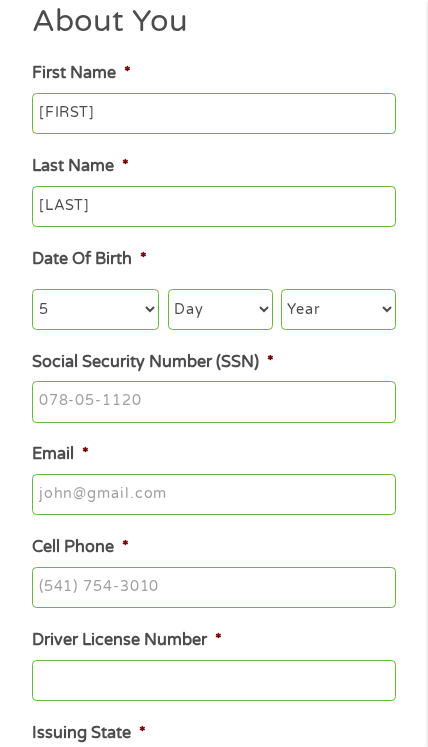 click on "Month 1 2 3 4 5 6 7 8 9 10 11 12" at bounding box center [95, 309] 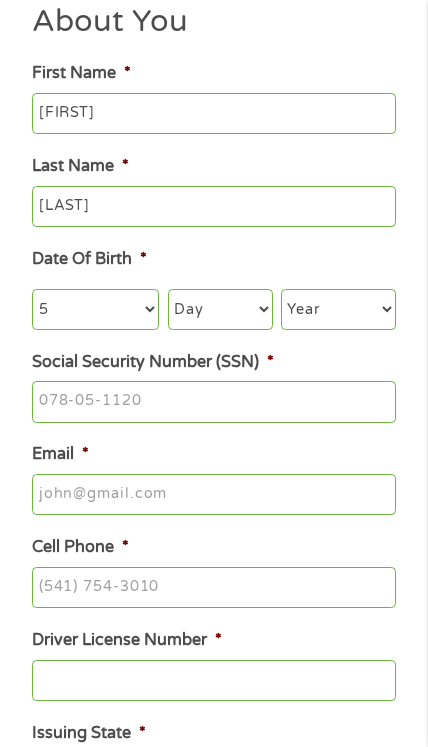 click on "Day 1 2 3 4 5 6 7 8 9 10 11 12 13 14 15 16 17 18 19 20 21 22 23 24 25 26 27 28 29 30 31" at bounding box center (220, 309) 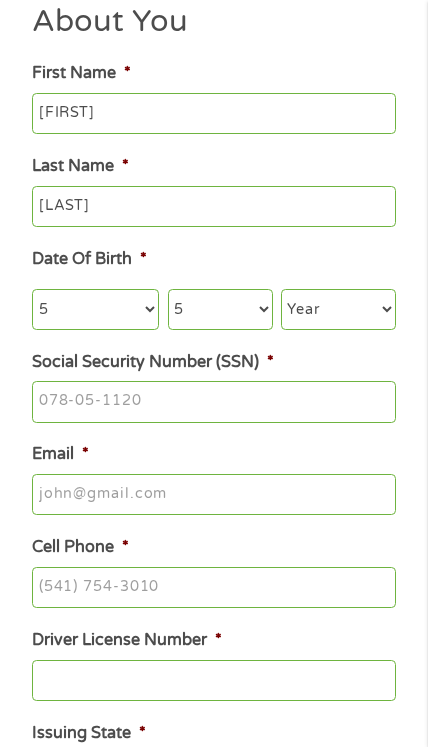 click on "Day 1 2 3 4 5 6 7 8 9 10 11 12 13 14 15 16 17 18 19 20 21 22 23 24 25 26 27 28 29 30 31" at bounding box center (220, 309) 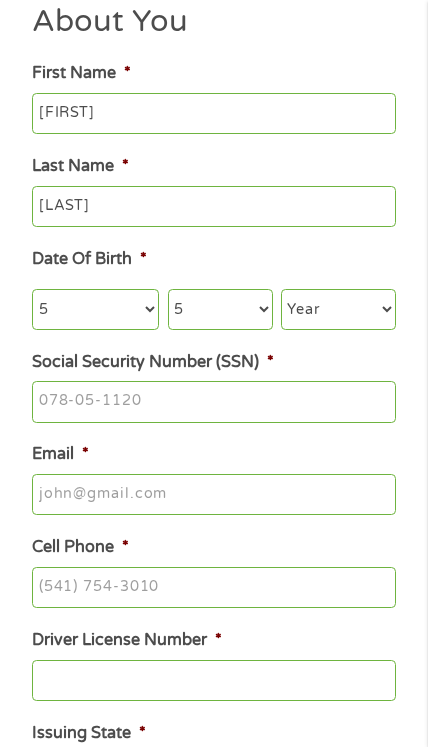 click on "Day 1 2 3 4 5 6 7 8 9 10 11 12 13 14 15 16 17 18 19 20 21 22 23 24 25 26 27 28 29 30 31" at bounding box center [220, 309] 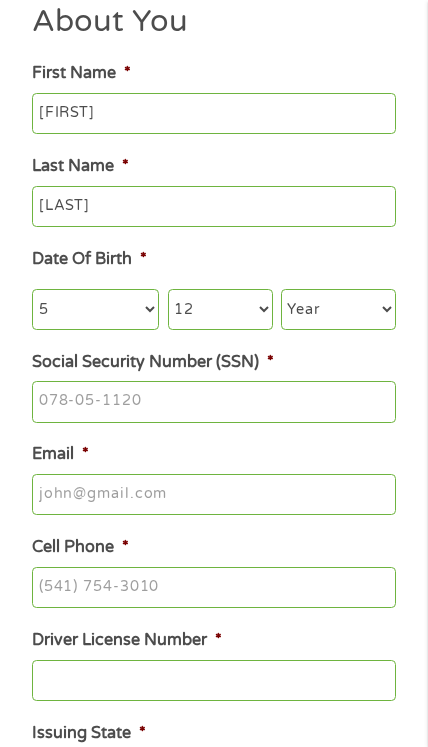 click on "Day 1 2 3 4 5 6 7 8 9 10 11 12 13 14 15 16 17 18 19 20 21 22 23 24 25 26 27 28 29 30 31" at bounding box center [220, 309] 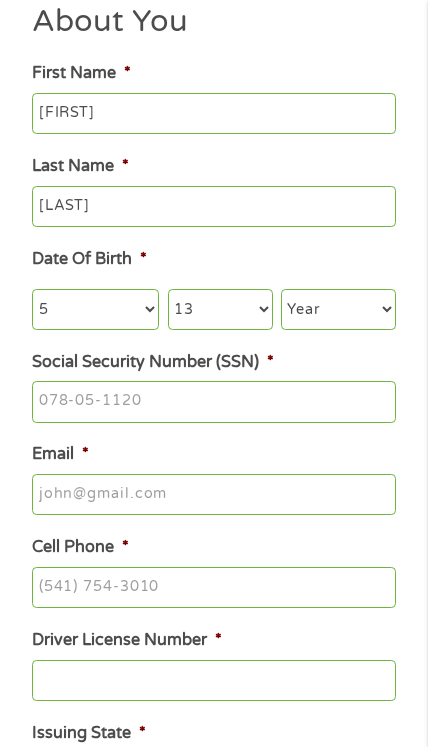 click on "Year 2007 2006 2005 2004 2003 2002 2001 2000 1999 1998 1997 1996 1995 1994 1993 1992 1991 1990 1989 1988 1987 1986 1985 1984 1983 1982 1981 1980 1979 1978 1977 1976 1975 1974 1973 1972 1971 1970 1969 1968 1967 1966 1965 1964 1963 1962 1961 1960 1959 1958 1957 1956 1955 1954 1953 1952 1951 1950 1949 1948 1947 1946 1945 1944 1943 1942 1941 1940 1939 1938 1937 1936 1935 1934 1933 1932 1931 1930 1929 1928 1927 1926 1925 1924 1923 1922 1921 1920" at bounding box center [338, 309] 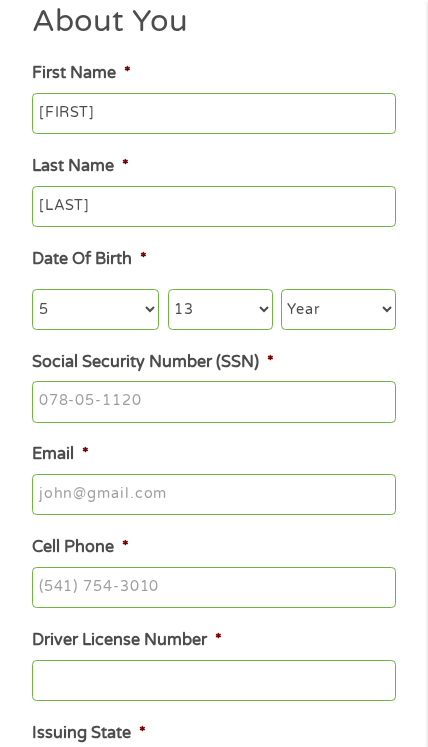 click on "Year 2007 2006 2005 2004 2003 2002 2001 2000 1999 1998 1997 1996 1995 1994 1993 1992 1991 1990 1989 1988 1987 1986 1985 1984 1983 1982 1981 1980 1979 1978 1977 1976 1975 1974 1973 1972 1971 1970 1969 1968 1967 1966 1965 1964 1963 1962 1961 1960 1959 1958 1957 1956 1955 1954 1953 1952 1951 1950 1949 1948 1947 1946 1945 1944 1943 1942 1941 1940 1939 1938 1937 1936 1935 1934 1933 1932 1931 1930 1929 1928 1927 1926 1925 1924 1923 1922 1921 1920" at bounding box center (338, 309) 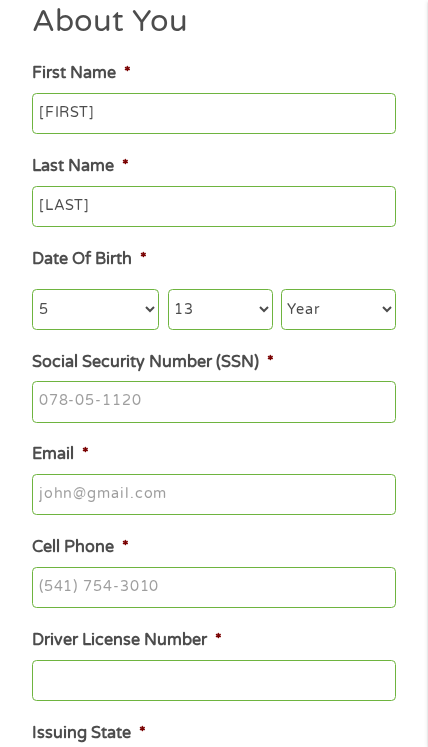 select on "1946" 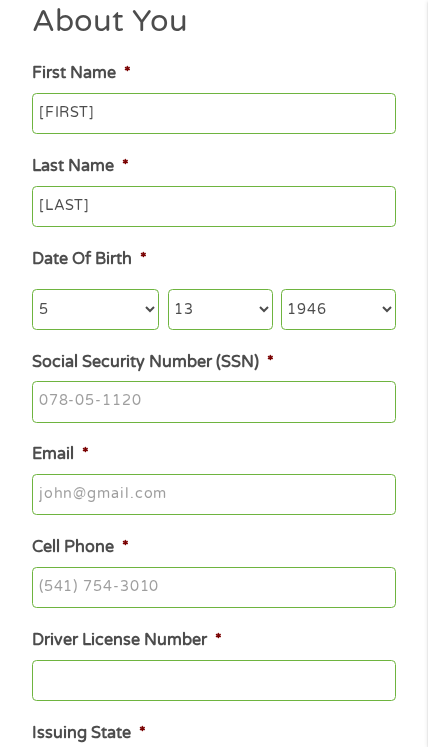 click on "Social Security Number (SSN) *" at bounding box center [213, 402] 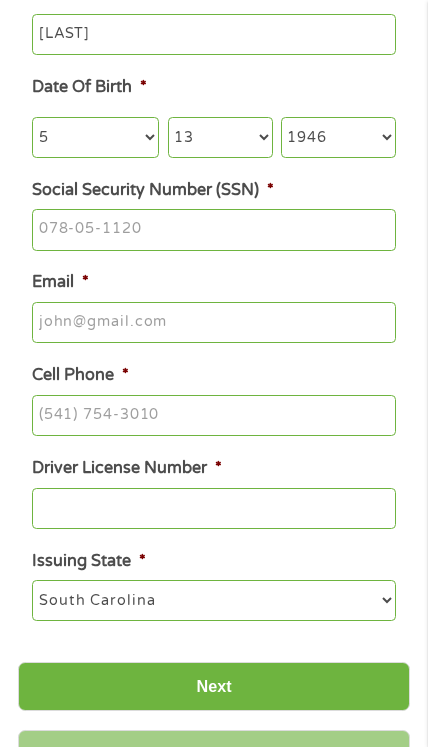 click on "Email *" at bounding box center [214, 306] 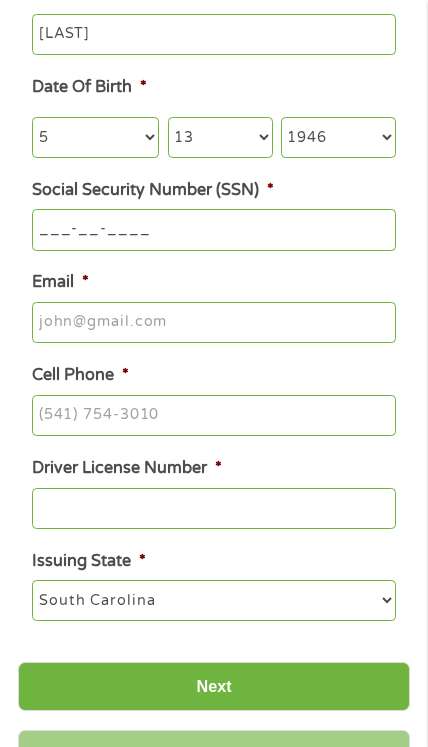 scroll, scrollTop: 341, scrollLeft: 0, axis: vertical 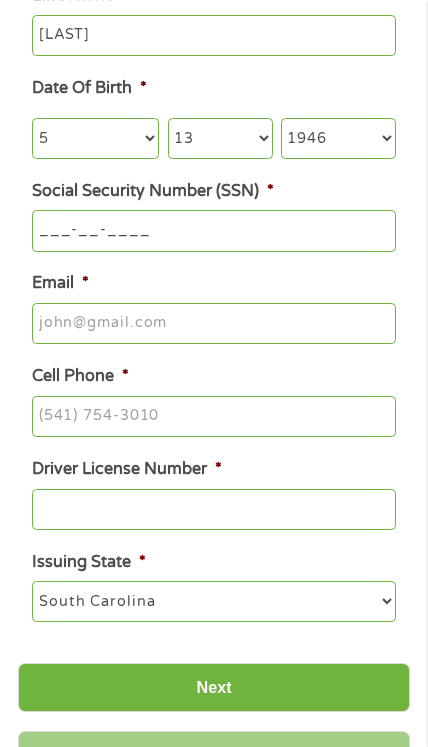 click on "___-__-____" at bounding box center (213, 231) 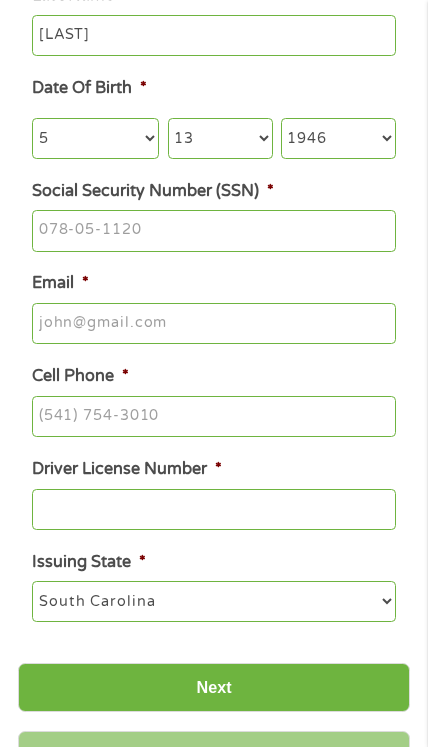 click on "Social Security Number (SSN) *" at bounding box center (213, 231) 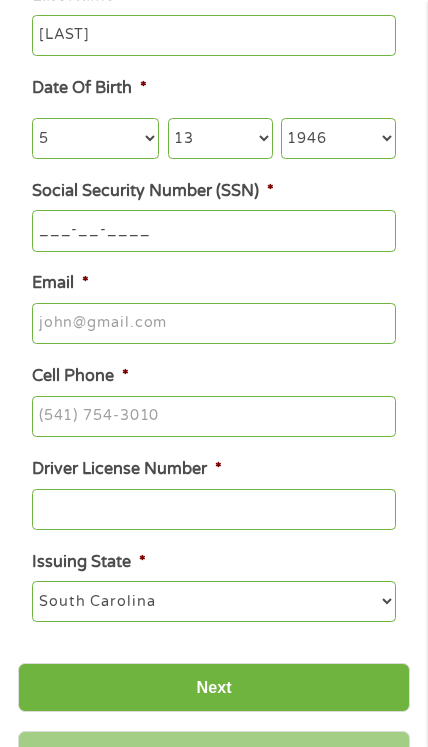 click on "___-__-____" at bounding box center [213, 231] 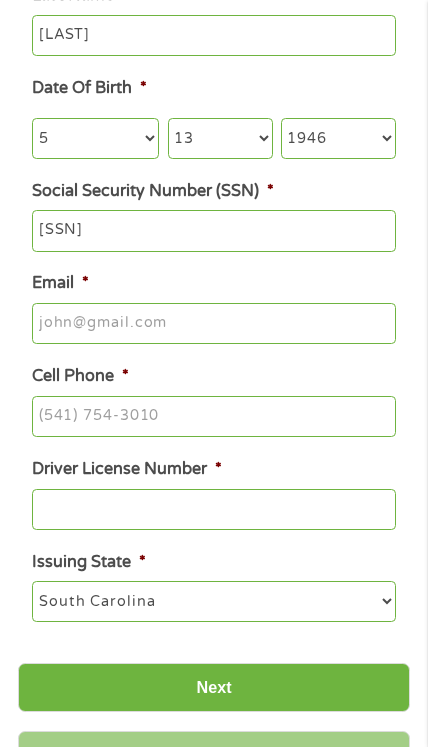 type on "[SSN]" 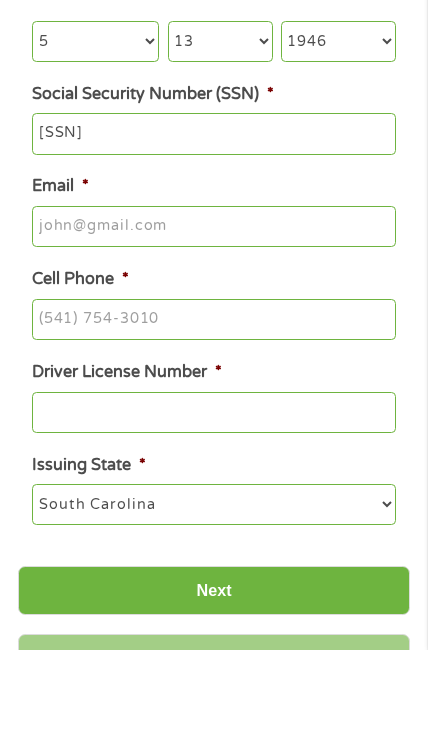 click on "Cell Phone *" at bounding box center (213, 417) 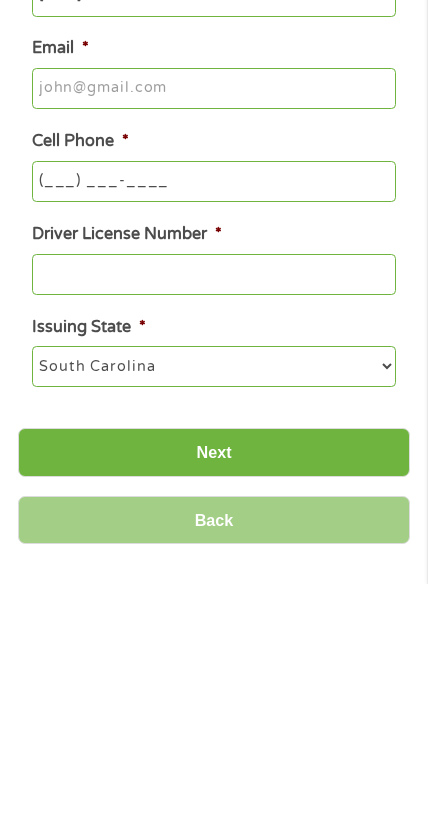 click on "Driver License Number *" at bounding box center [213, 510] 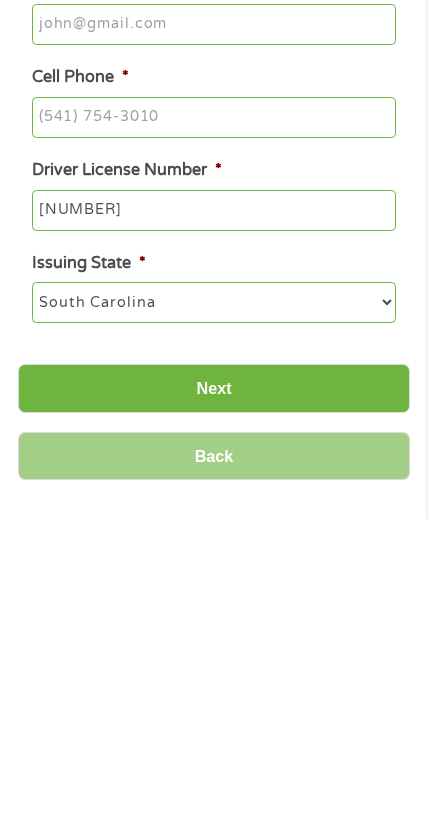 type on "[NUMBER]" 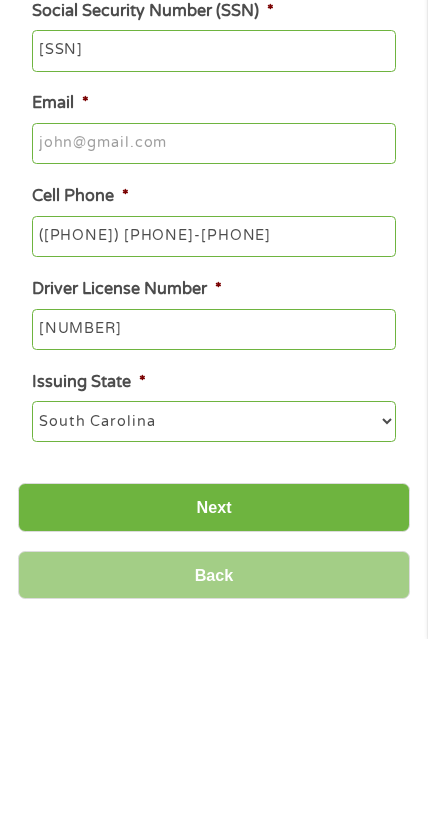 type on "([PHONE]) [PHONE]-[PHONE]" 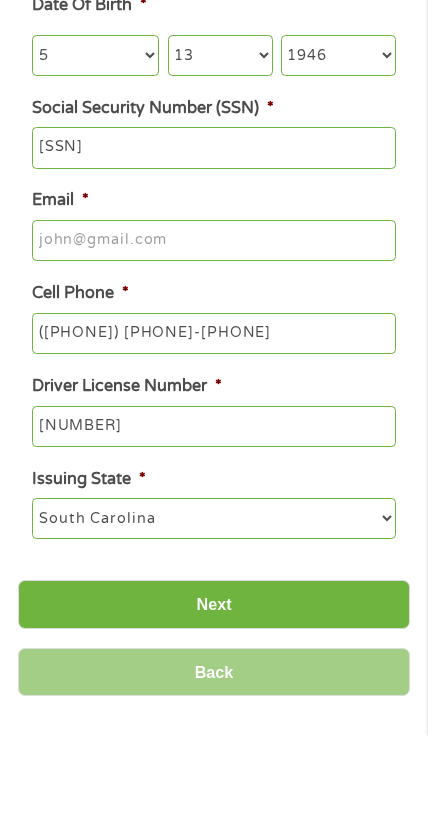 type on "v" 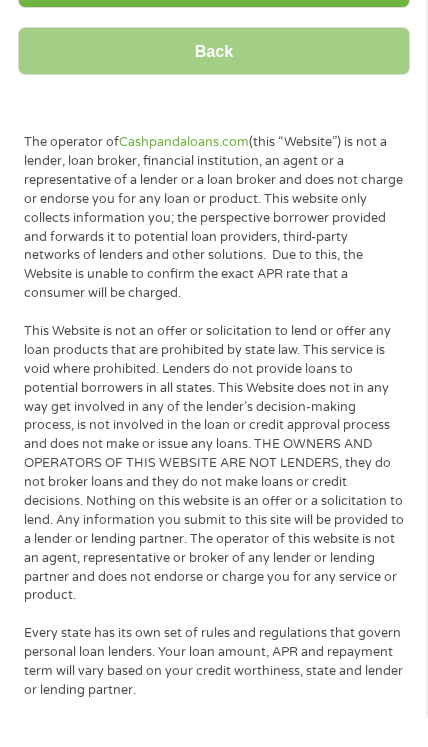 scroll, scrollTop: 1014, scrollLeft: 0, axis: vertical 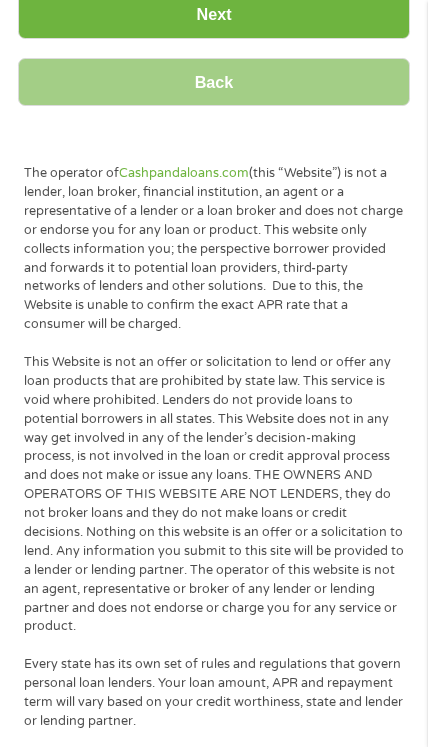 type on "[EMAIL]" 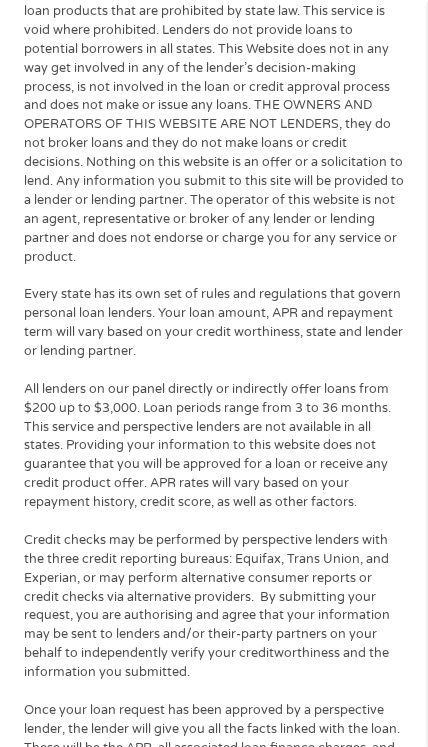 scroll, scrollTop: 8, scrollLeft: 8, axis: both 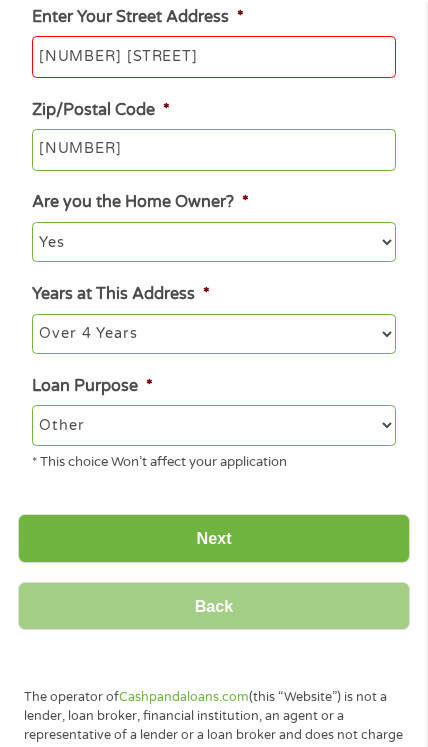 click on "*" at bounding box center (240, 17) 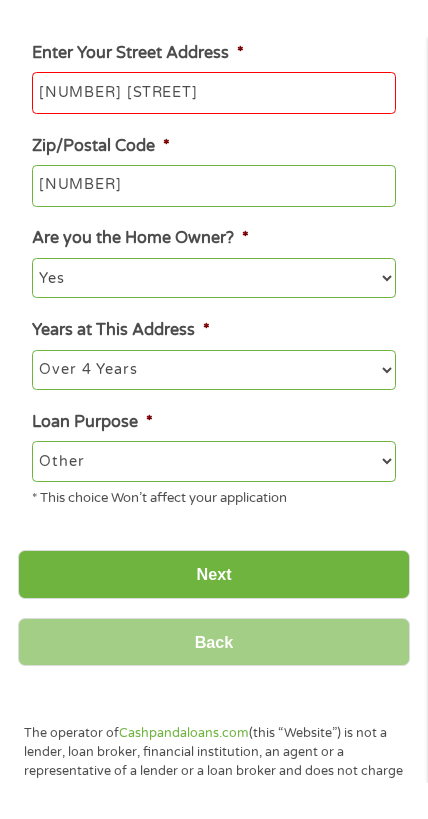 scroll, scrollTop: 292, scrollLeft: 0, axis: vertical 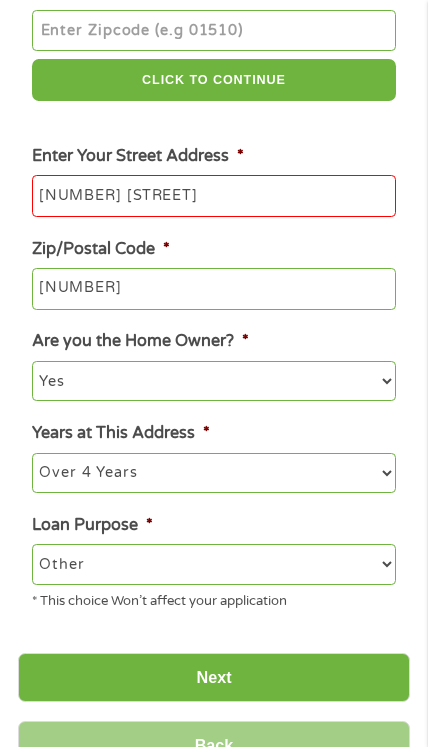 click on "[NUMBER] [STREET]" at bounding box center [213, 196] 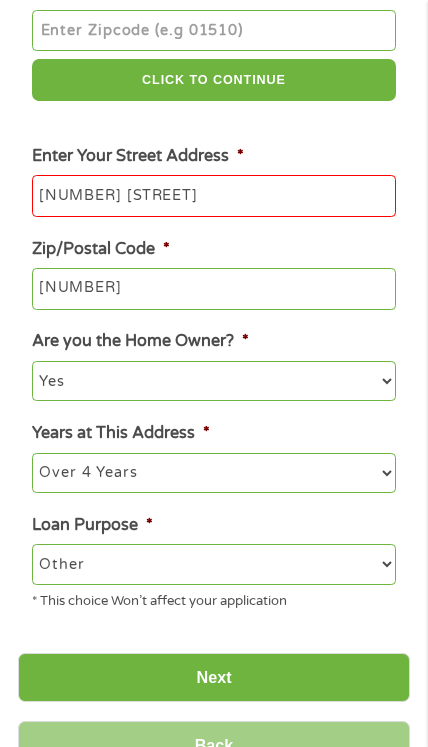 click on "[NUMBER] [STREET]" at bounding box center (213, 196) 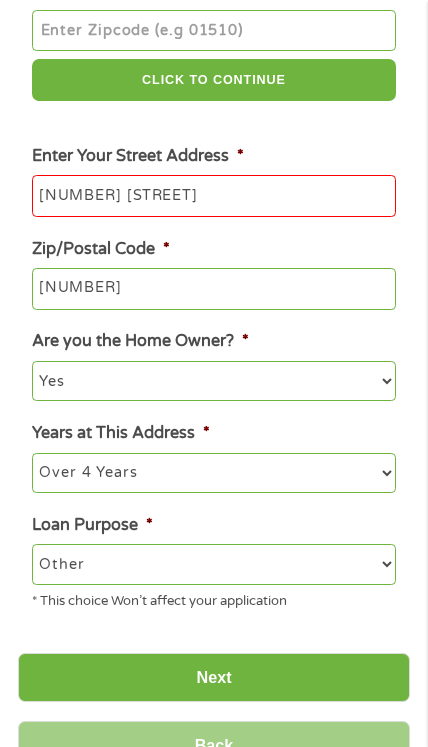 click on "[NUMBER] [STREET]" at bounding box center [213, 196] 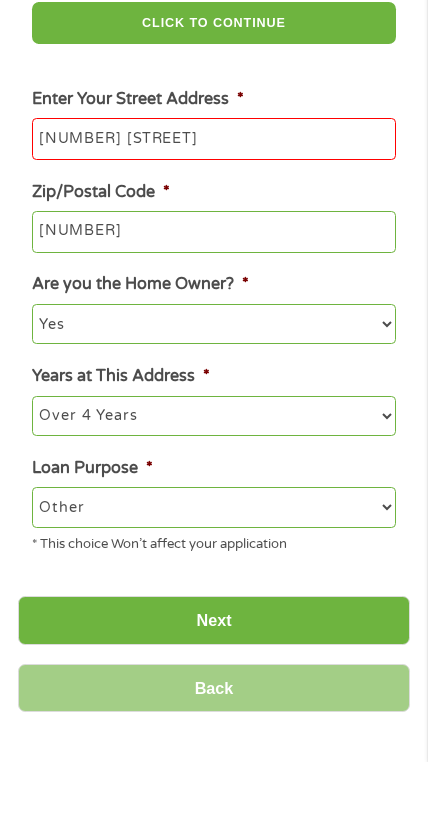 click on "[NUMBER]" at bounding box center (213, 289) 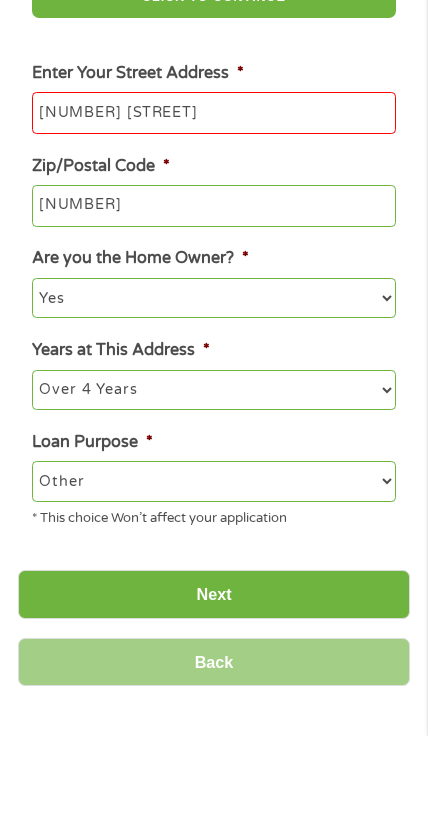 click on "1 Start 2 Your Home 3 About You 4 Employment 5 Banking 6
This field is hidden when viewing the form gclid EAIaIQobChMIrv2W0f3zjgMV5GdHAR1pIysmEAAYAiAAEgKTpfD_BwE This field is hidden when viewing the form Referrer https://www.cashpandaloans.com/payday-loans/?medium=adwords&source=adwords&campaign=[CAMPAIGN]&adgroup=[ADGROUP]&creative=[CREATIVE]&position=&keyword=5000%20loan%20instant%20approval&utm_term=%7Bsearchterm%7D&matchtype=%7Bterm%7D&device=c&network=s&gad_source=5&gad_campaignid=[CAMPAIGN]&gclid=EAIaIQobChMIrv2W0f3zjgMV5GdHAR1pIysmEAAYAiAAEgKTpfD_BwE This field is hidden when viewing the form Source adwords This field is hidden when viewing the form Campaign [CAMPAIGN] This field is hidden when viewing the form Medium adwords This field is hidden when viewing the form adgroup [ADGROUP] This field is hidden when viewing the form creative [CREATIVE] position c s" at bounding box center (214, 295) 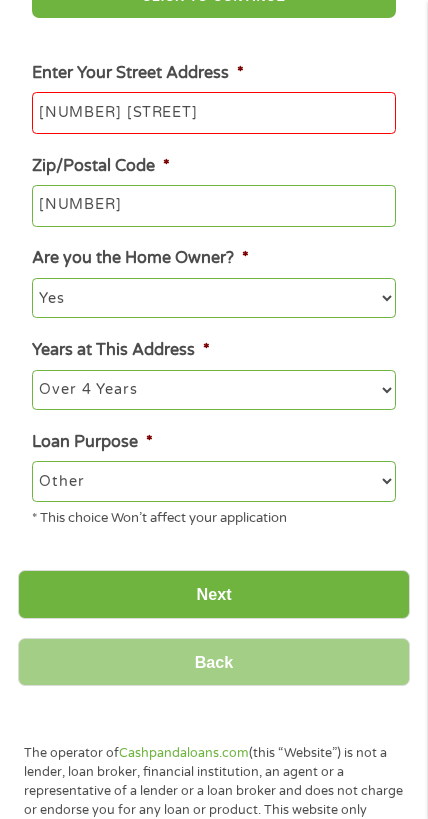 click on "[NUMBER] [STREET]" at bounding box center (213, 113) 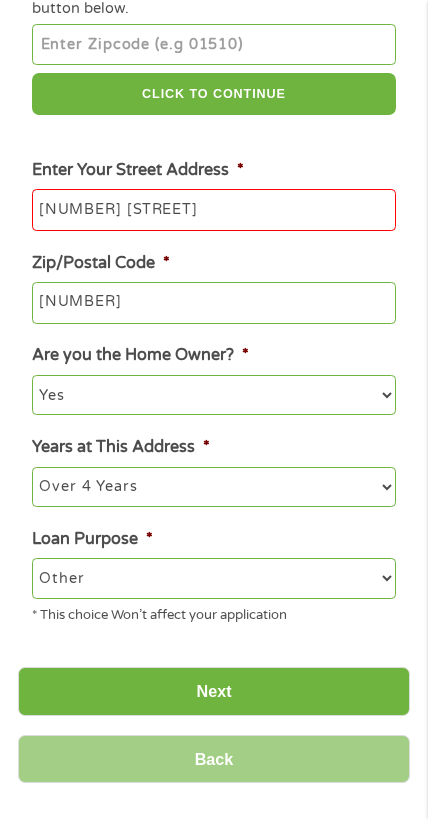 click on "Enter Your Street Address * [NUMBER] [STREET]" at bounding box center (214, 194) 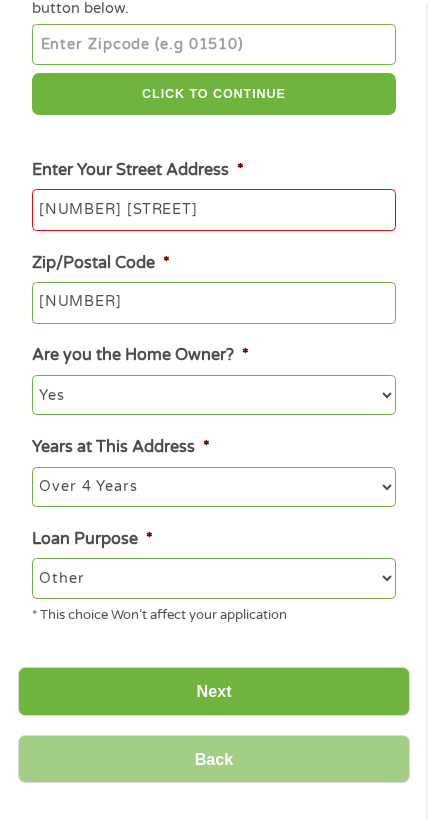 click on "Next" at bounding box center [214, 691] 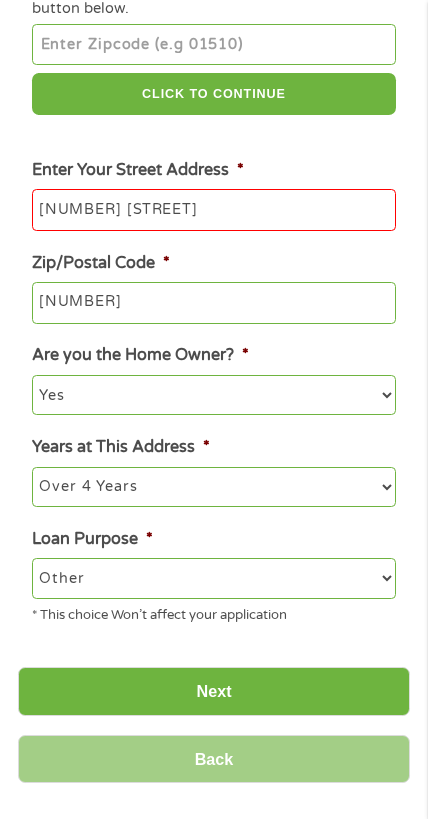 click on "Next" at bounding box center [214, 691] 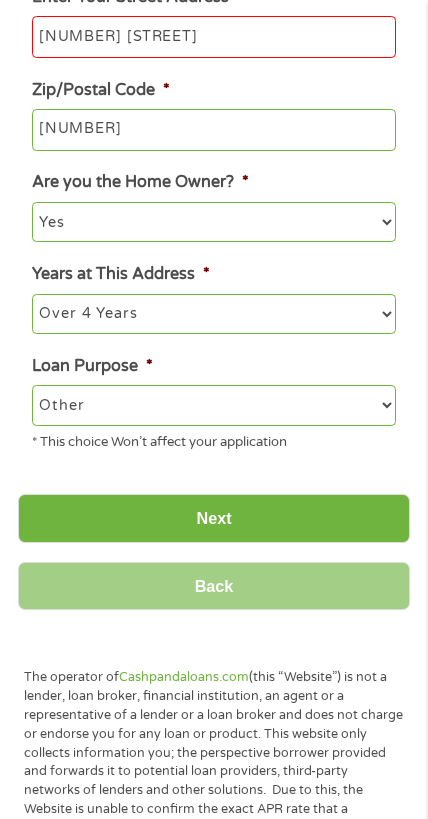 scroll, scrollTop: 8, scrollLeft: 8, axis: both 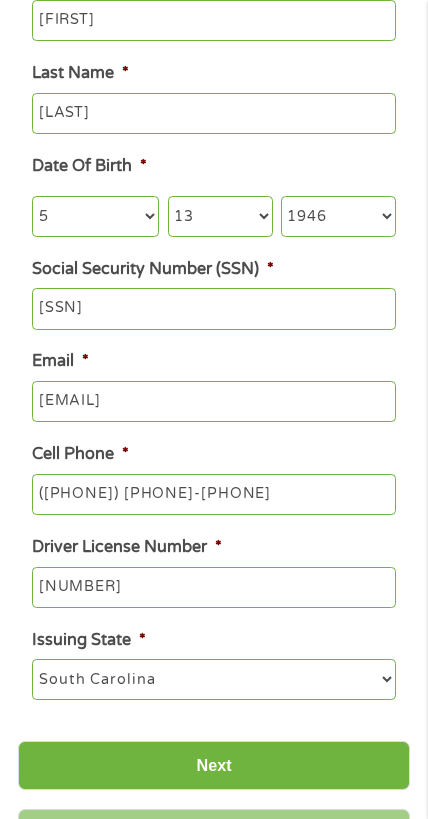 click on "[SSN]" at bounding box center (213, 309) 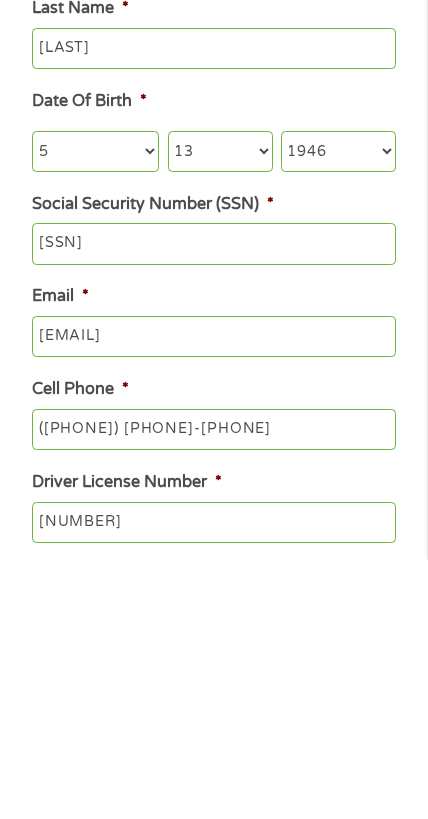 scroll, scrollTop: 328, scrollLeft: 0, axis: vertical 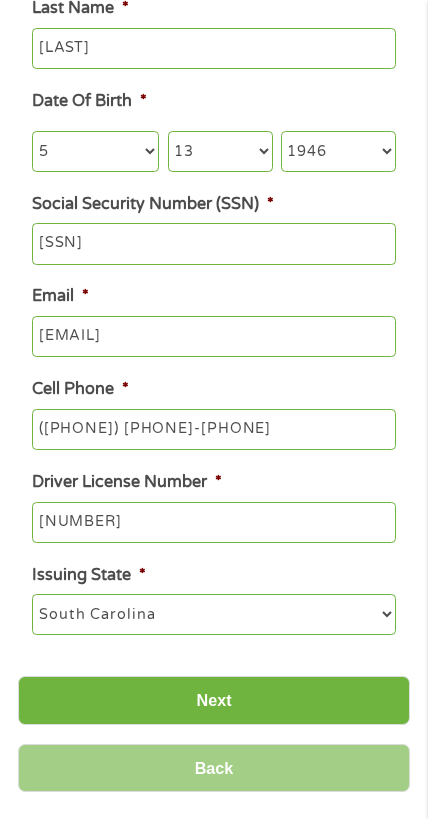 click on "Next" at bounding box center [214, 700] 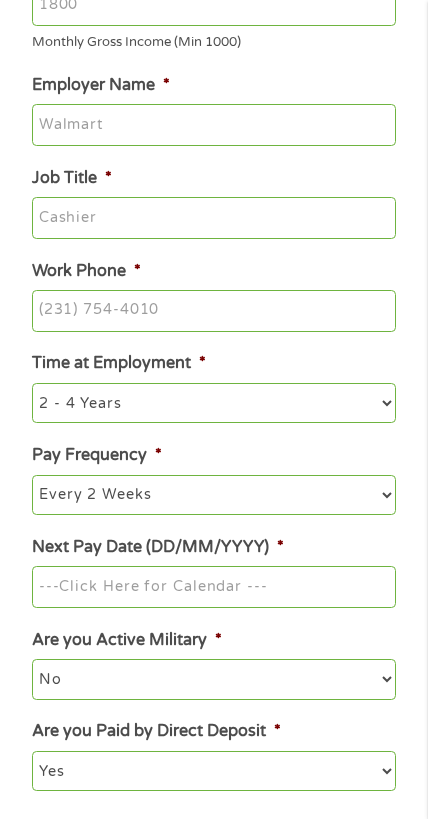 scroll, scrollTop: 8, scrollLeft: 8, axis: both 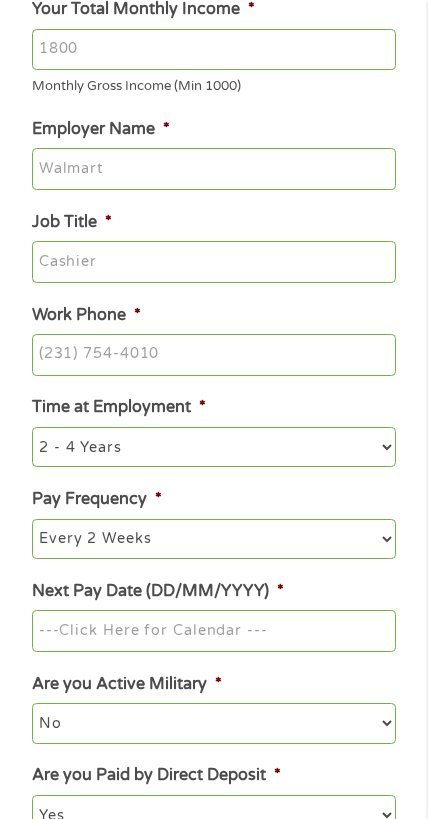 click on "*" at bounding box center (216, 684) 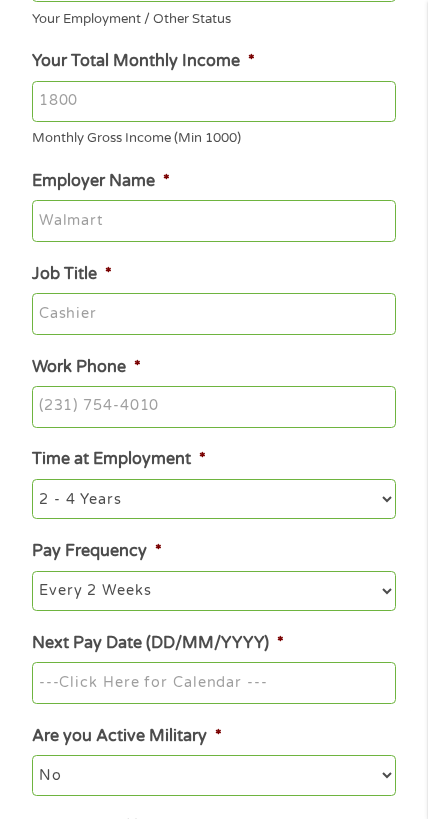 click on "Next Pay Date (DD/MM/YYYY) *" at bounding box center (213, 683) 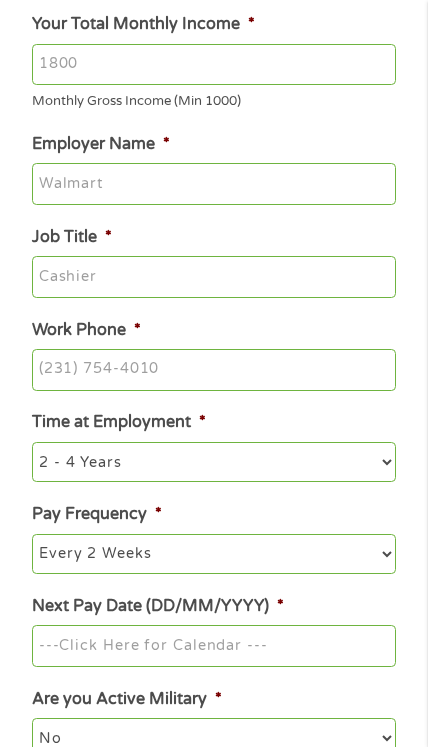 click on "Your Total Monthly Income *" at bounding box center [213, 65] 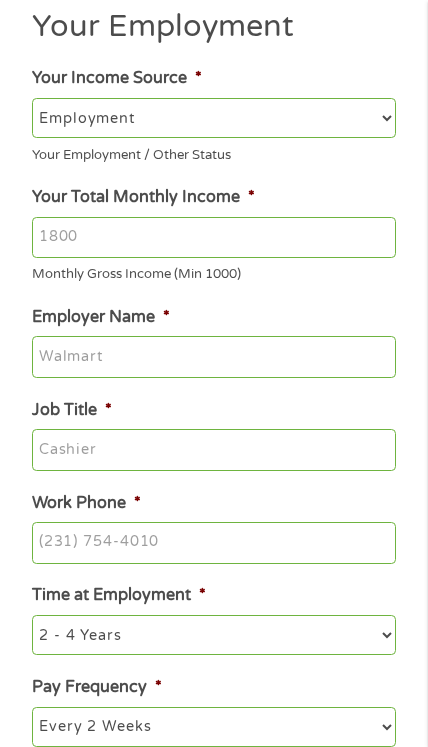 click on "--- Choose one --- Employment Self Employed Benefits" at bounding box center (213, 118) 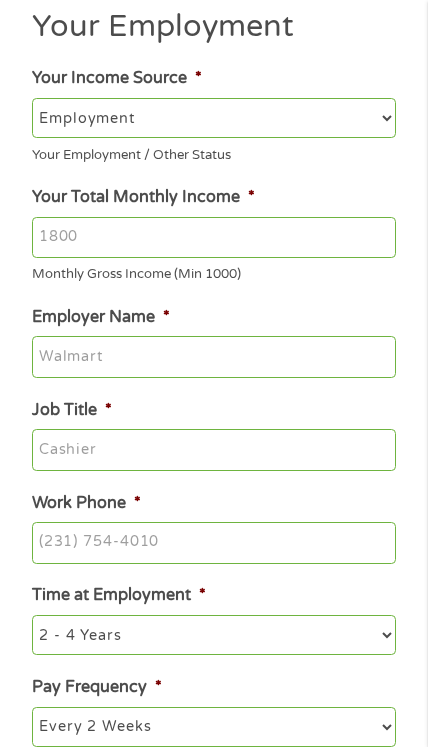 scroll, scrollTop: 165, scrollLeft: 0, axis: vertical 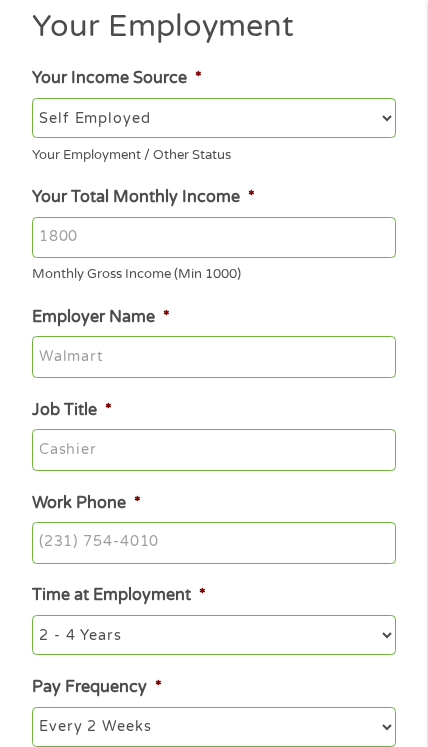 click on "Your Income Source *" at bounding box center [116, 78] 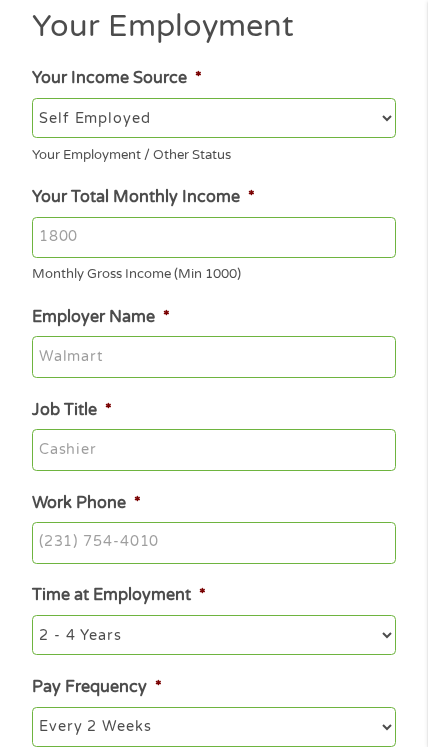 click on "--- Choose one --- Employment Self Employed Benefits" at bounding box center [213, 118] 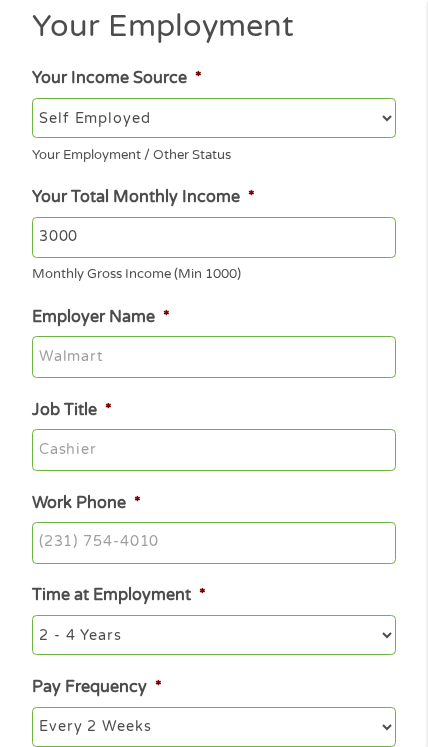 type on "3000" 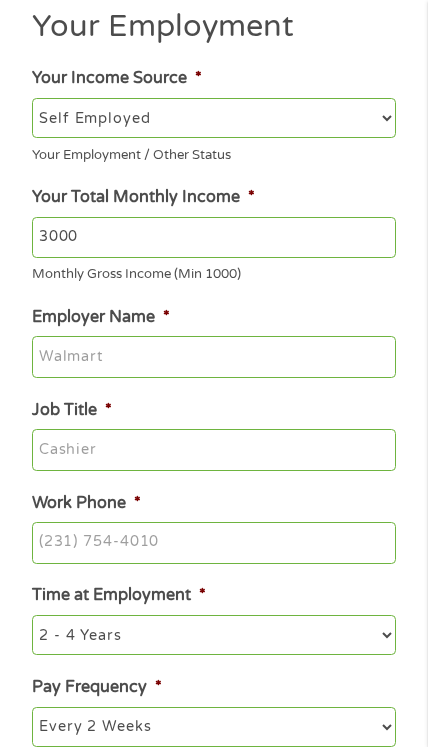 click on "Employer Name *" at bounding box center (213, 357) 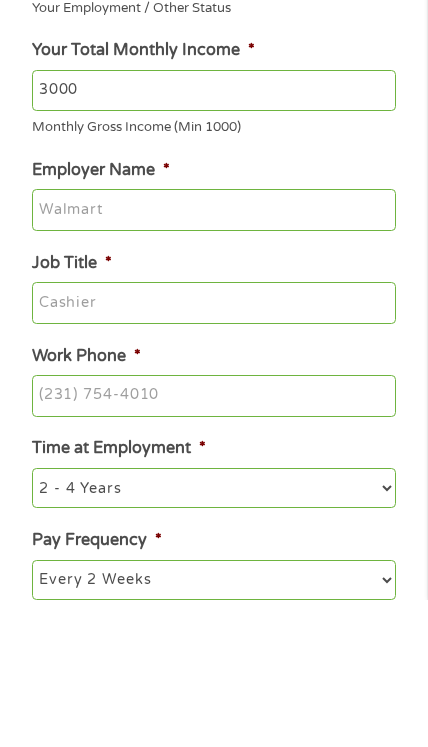 click on "Job Title *" at bounding box center (213, 450) 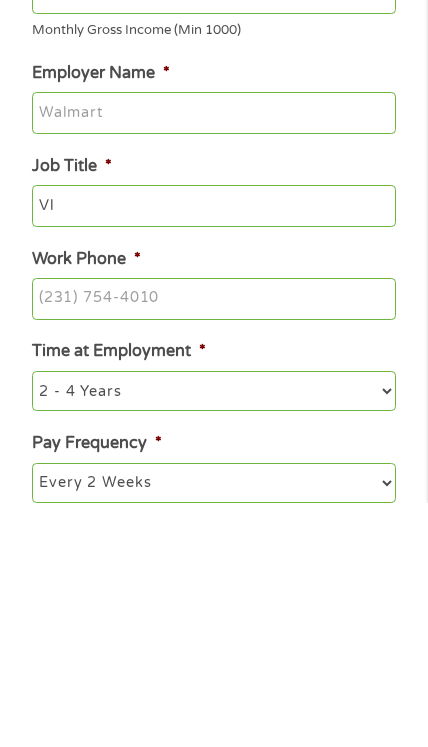 type on "V" 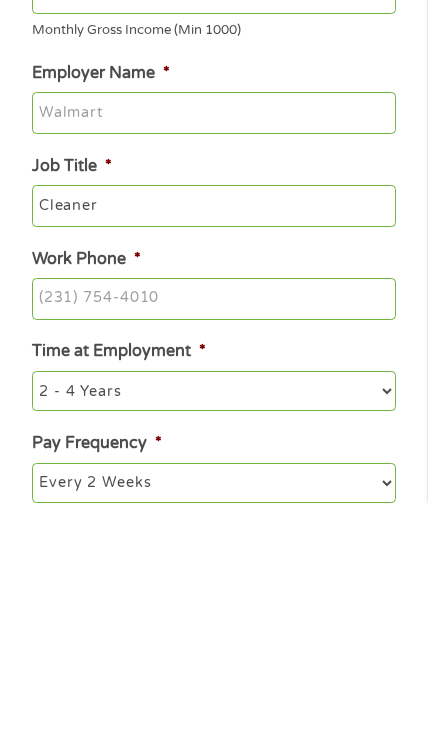 type on "Cleaner" 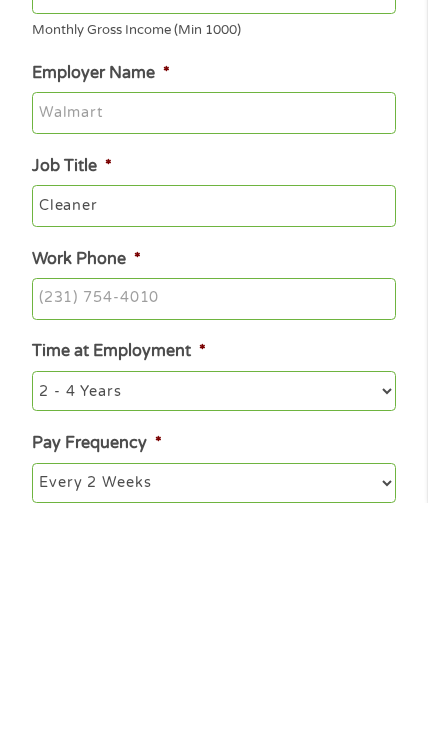 click on "Time at Employment *" at bounding box center [118, 595] 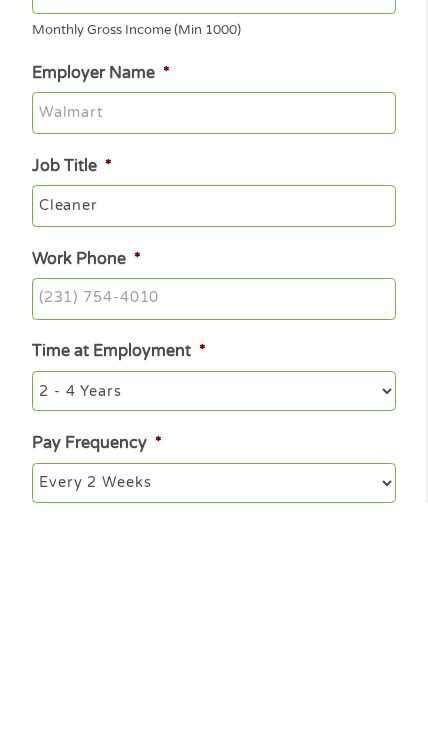 scroll, scrollTop: 599, scrollLeft: 0, axis: vertical 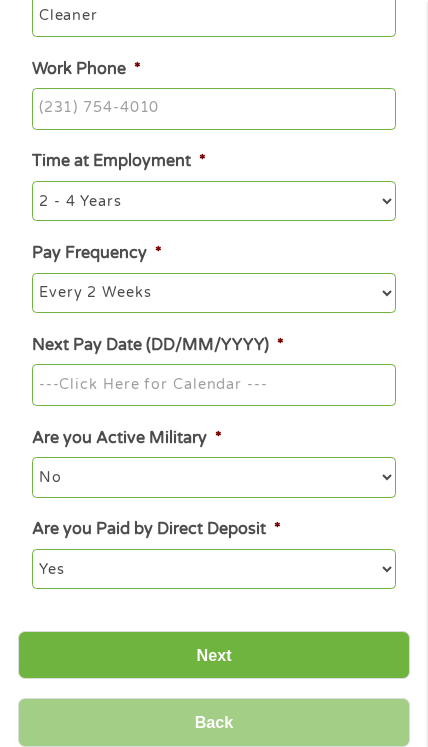 click on "--- Choose one --- Every 2 Weeks Every Week Monthly Semi-Monthly" at bounding box center (213, 293) 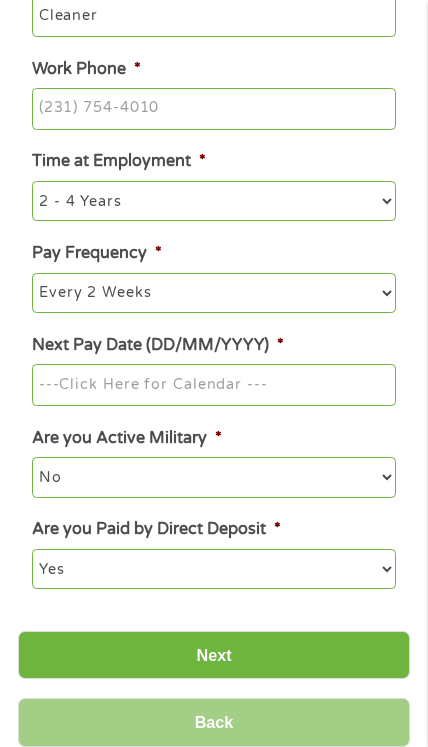 select on "weekly" 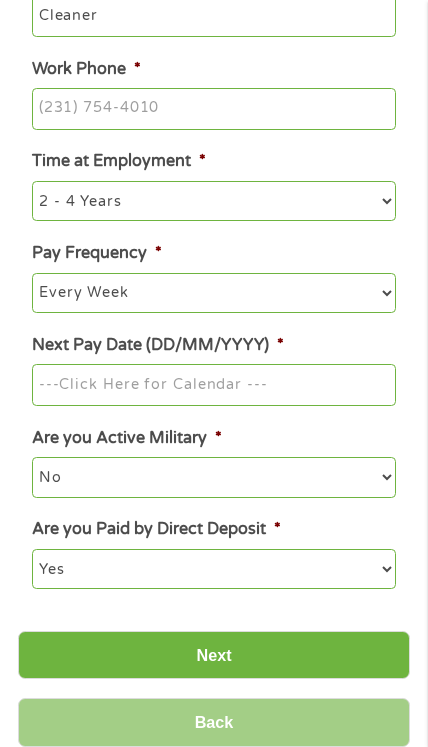 click on "Next Pay Date (DD/MM/YYYY) *" at bounding box center [213, 385] 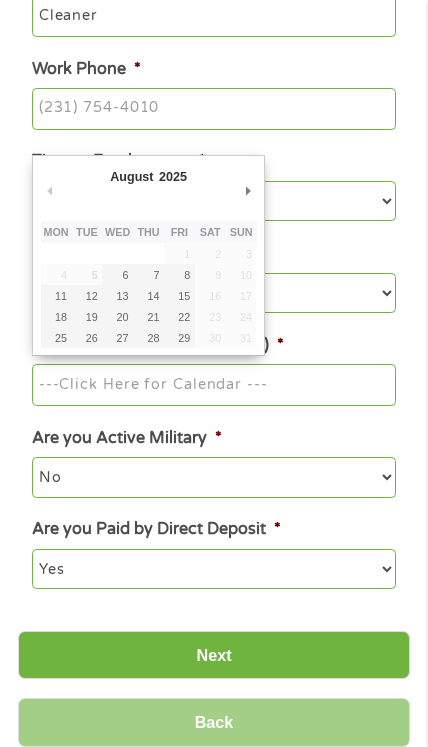 type on "14/08/2025" 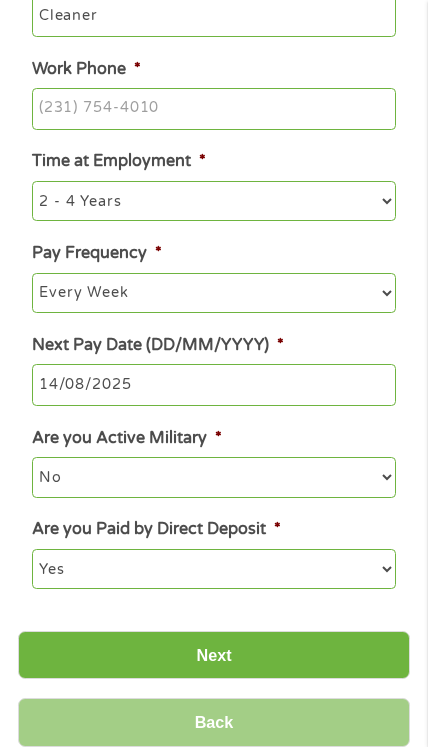 click on "No Yes" at bounding box center (213, 477) 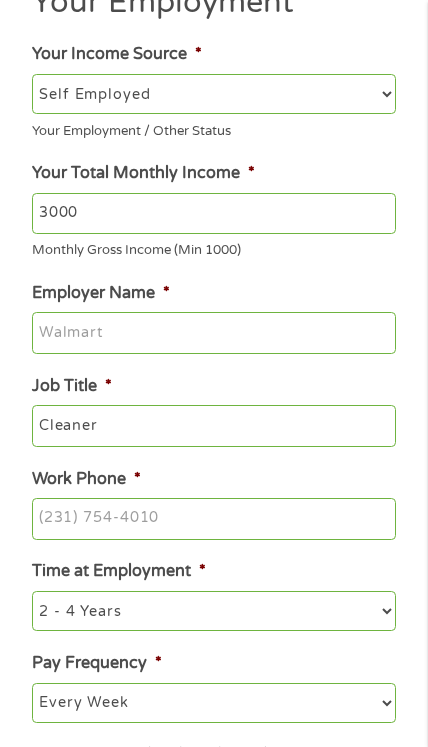 scroll, scrollTop: 189, scrollLeft: 0, axis: vertical 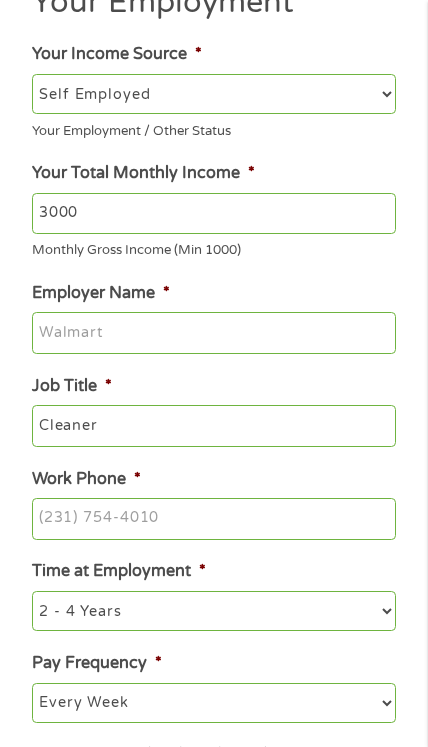 click on "--- Choose one --- Employment Self Employed Benefits" at bounding box center [213, 94] 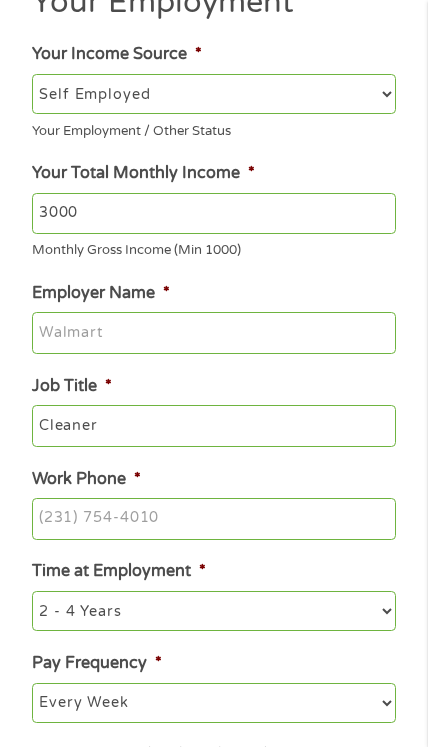 select on "fullTime" 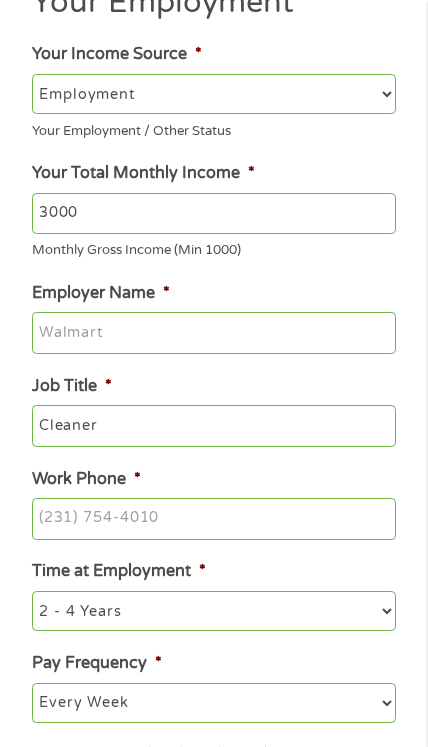 click on "Employer Name *" at bounding box center (213, 333) 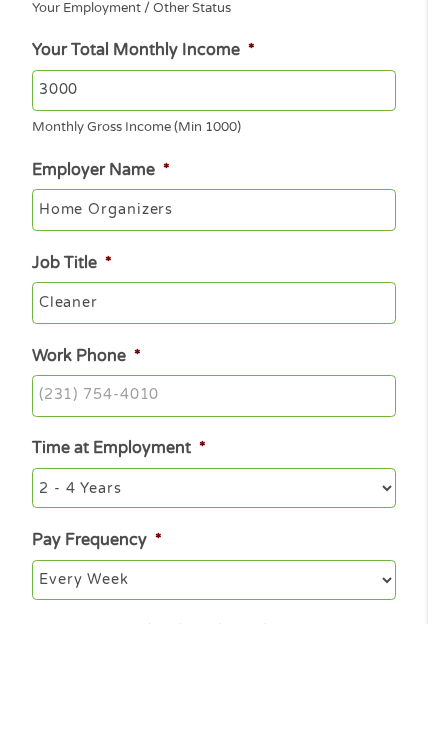 type on "Home Organizers" 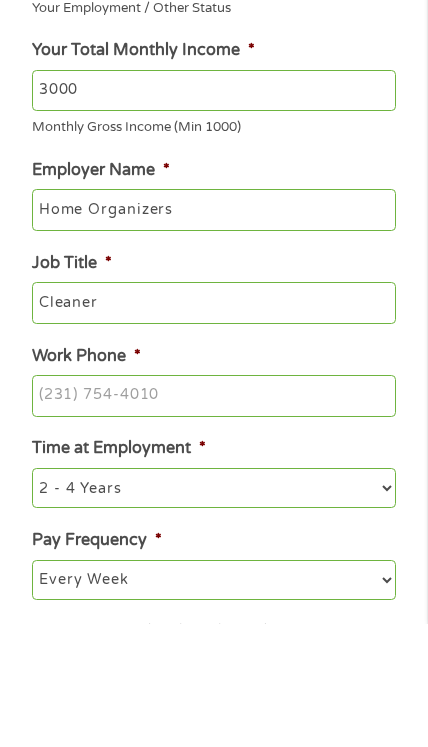 click on "Work Phone *" at bounding box center [213, 519] 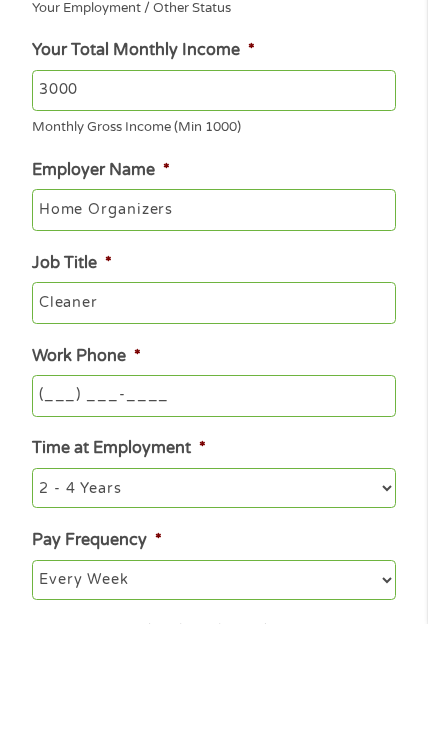 scroll, scrollTop: 217, scrollLeft: 0, axis: vertical 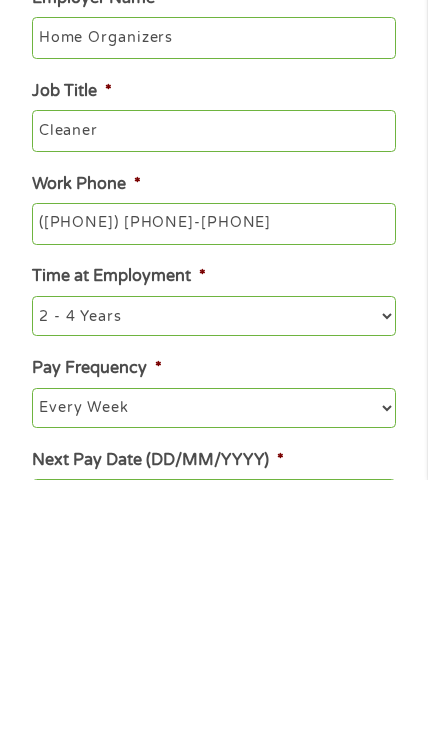 type on "([PHONE]) [PHONE]-[PHONE]" 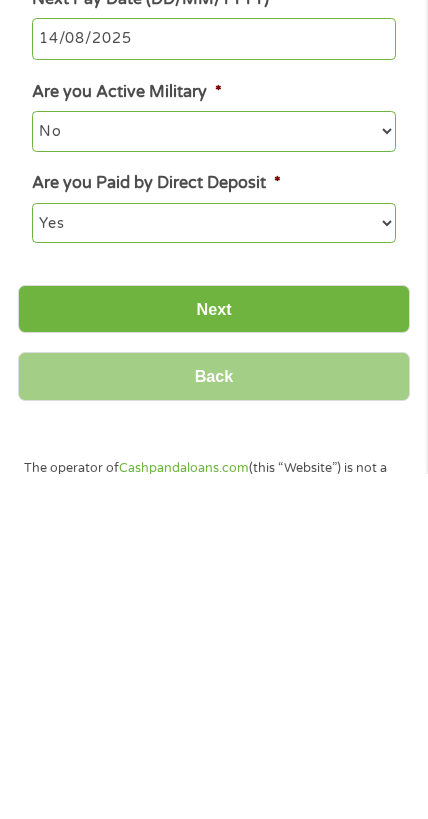 click on "Next" at bounding box center [214, 654] 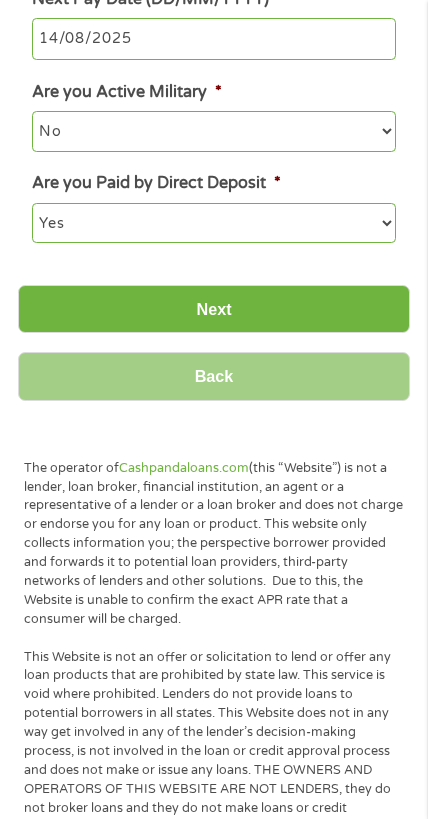click on "Next" at bounding box center [214, 309] 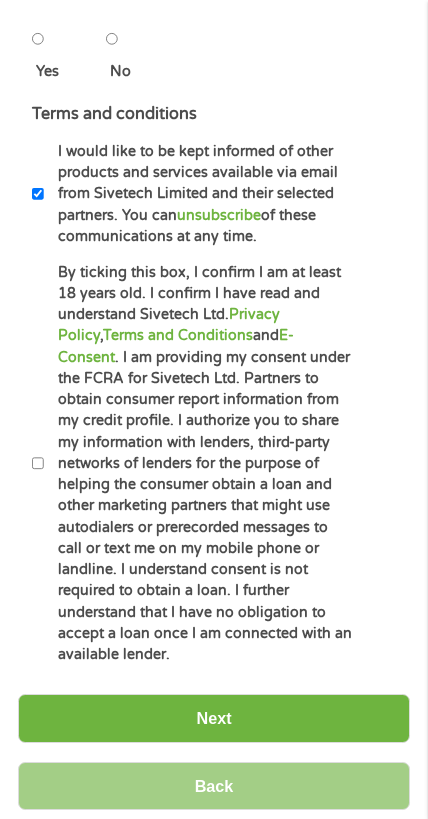 click on "I would like to be kept informed of other products and services available via email from Sivetech Limited and their selected partners. You can   unsubscribe   of these communications at any time." at bounding box center (198, 194) 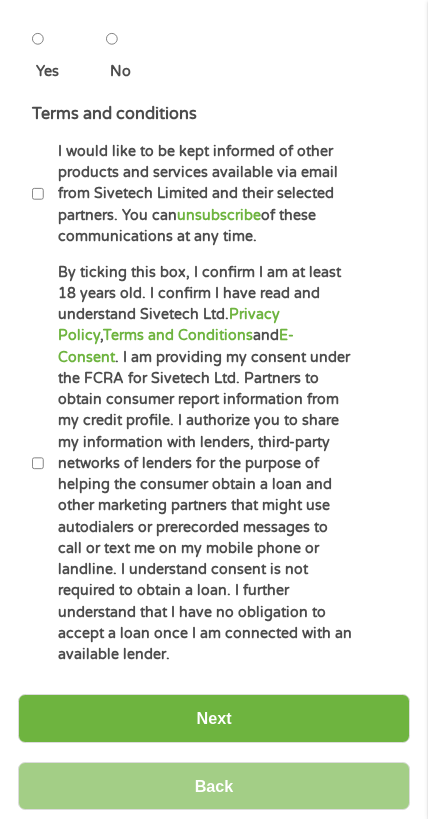 scroll, scrollTop: 8, scrollLeft: 8, axis: both 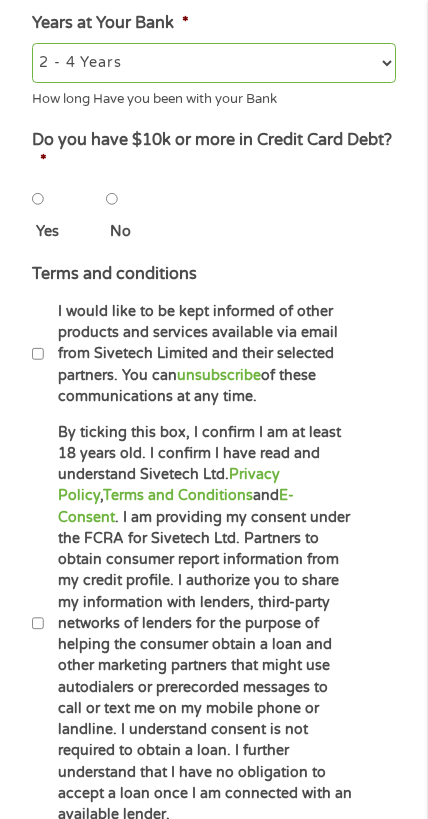 click on "Terms and conditions
I would like to be kept informed of other products and services available via email from Sivetech Limited and their selected partners. You can   unsubscribe   of these communications at any time." at bounding box center [214, 334] 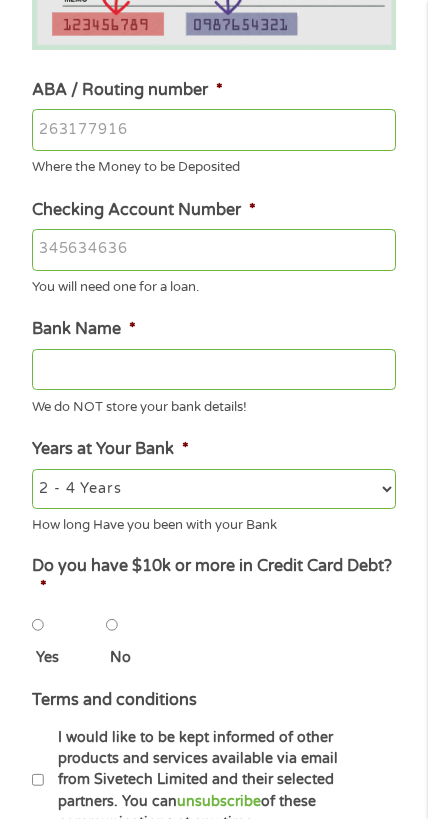 scroll, scrollTop: 428, scrollLeft: 0, axis: vertical 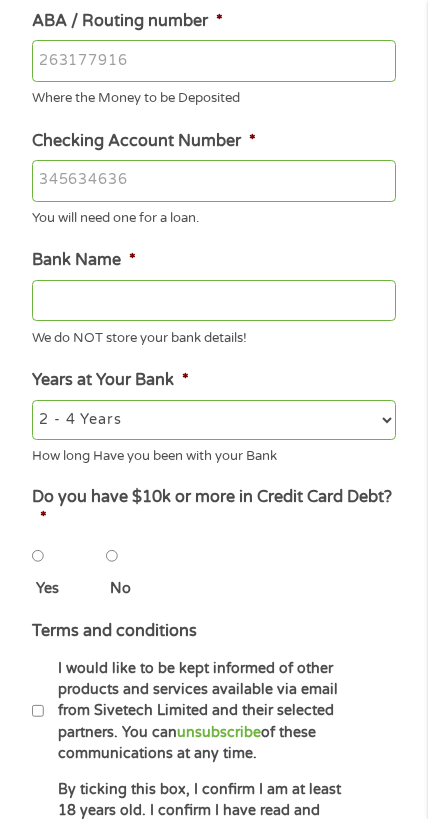 click on "Bank Name *" at bounding box center [213, 301] 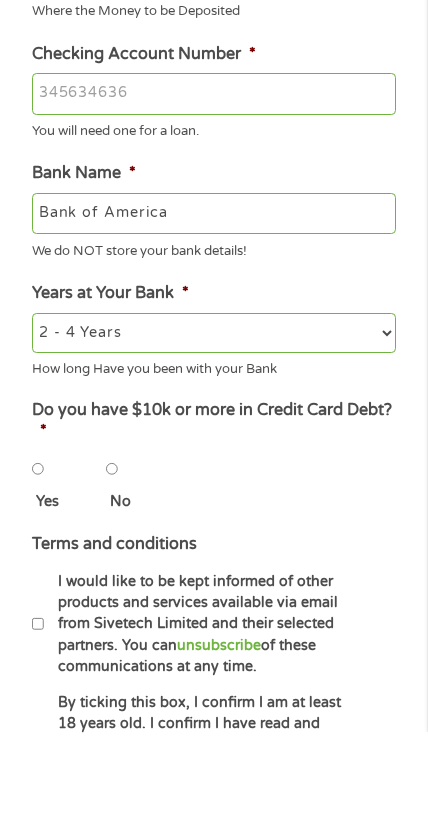 type on "Bank of America" 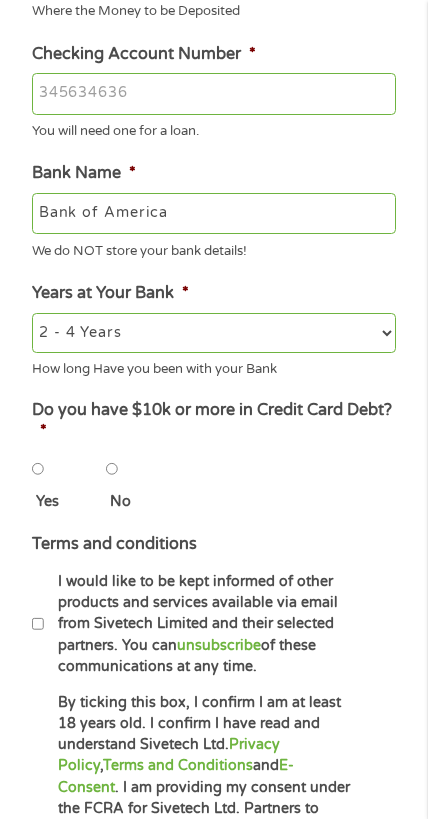 click on "No" at bounding box center [112, 469] 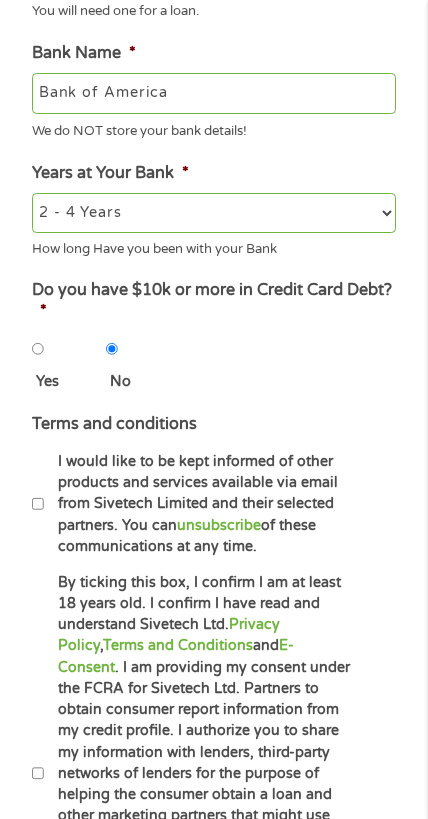click on "I would like to be kept informed of other products and services available via email from Sivetech Limited and their selected partners. You can   unsubscribe   of these communications at any time." at bounding box center (198, 504) 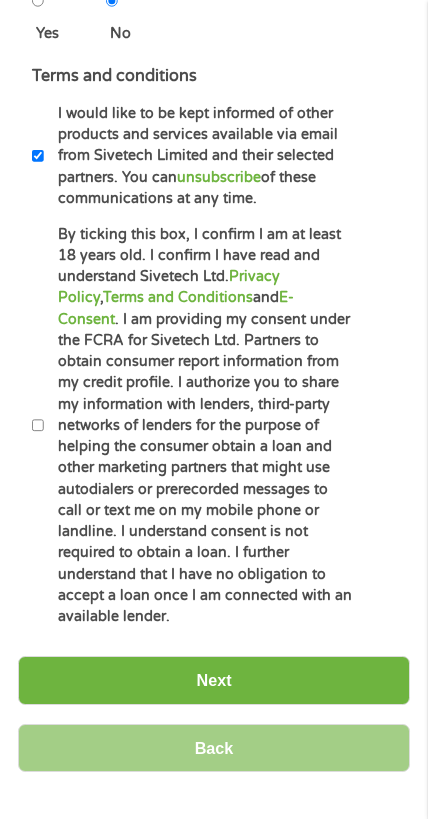 scroll, scrollTop: 1136, scrollLeft: 0, axis: vertical 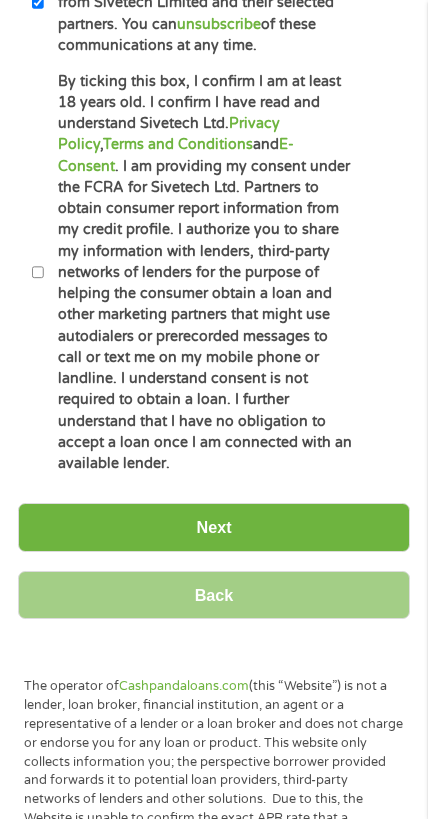 click on "By ticking this box, I confirm I am at least 18 years old. I confirm I have read and understand Sivetech Ltd.  Privacy Policy ,  Terms and Conditions  and  E-Consent . I am providing my consent under the FCRA for Sivetech Ltd. Partners to obtain consumer report information from my credit profile. I authorize you to share my information with lenders, third-party networks of lenders for the purpose of helping the consumer obtain a loan and other marketing partners that might use autodialers or prerecorded messages to call or text me on my mobile phone or landline. I understand consent is not required to obtain a loan. I further understand that I have no obligation to accept a loan once I am connected with an available lender." at bounding box center [198, 273] 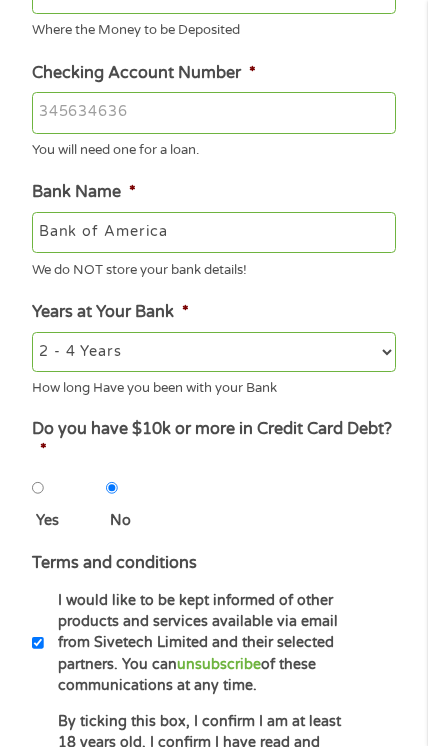 scroll, scrollTop: 382, scrollLeft: 0, axis: vertical 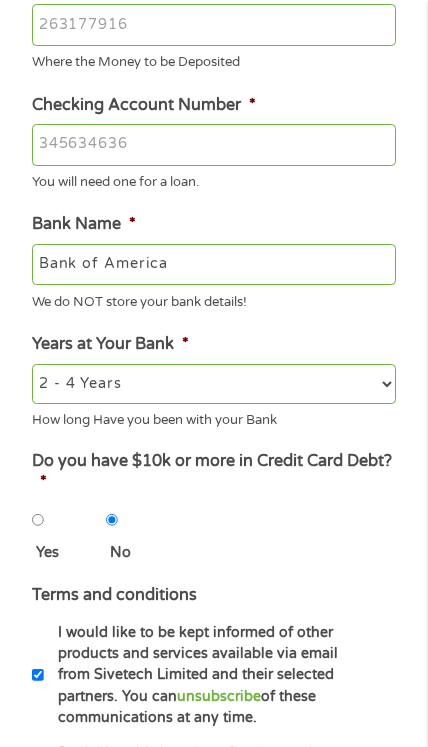 click on "Checking Account Number *" at bounding box center [213, 145] 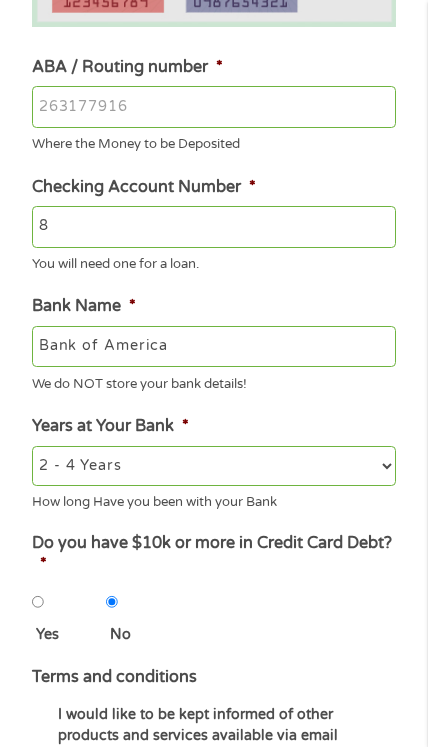 click on "ABA / Routing number *" at bounding box center [213, 107] 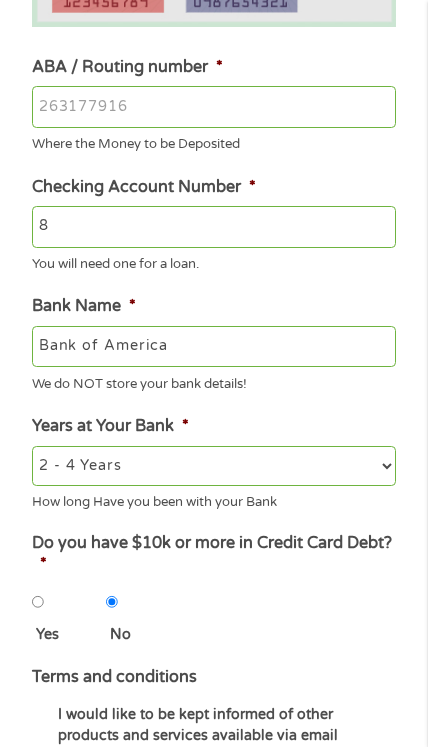 scroll, scrollTop: 256, scrollLeft: 0, axis: vertical 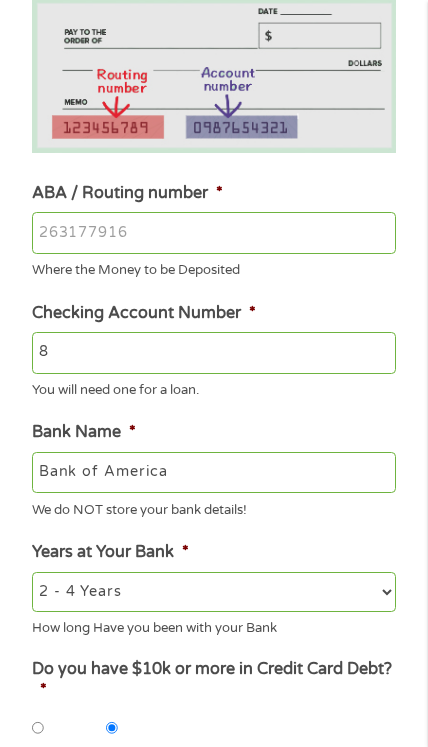 click on "ABA / Routing number *" at bounding box center [213, 233] 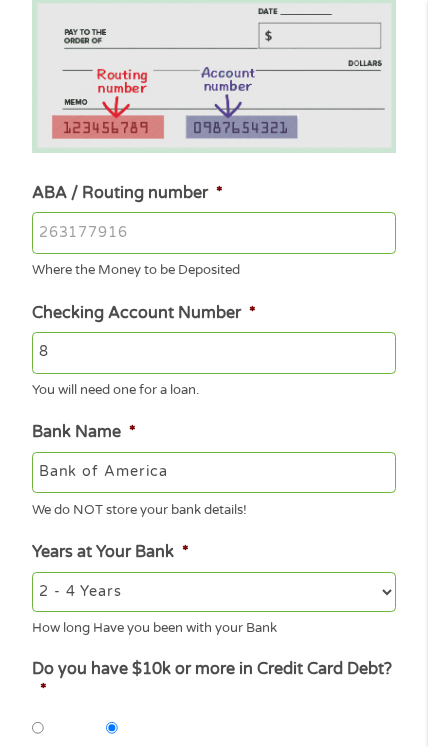 click on "ABA / Routing number *" at bounding box center [213, 233] 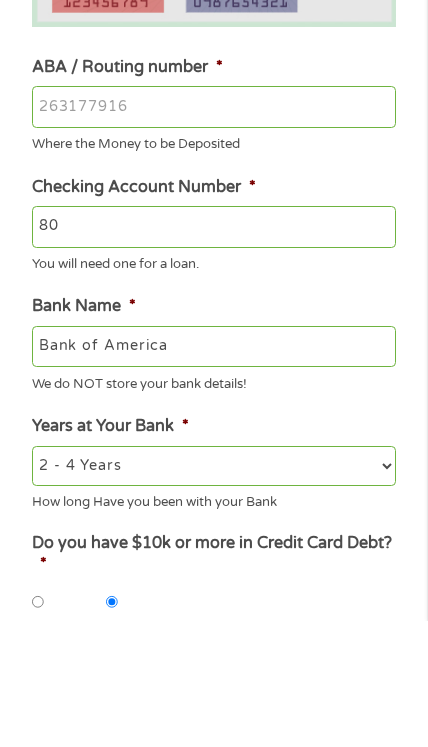 type on "8" 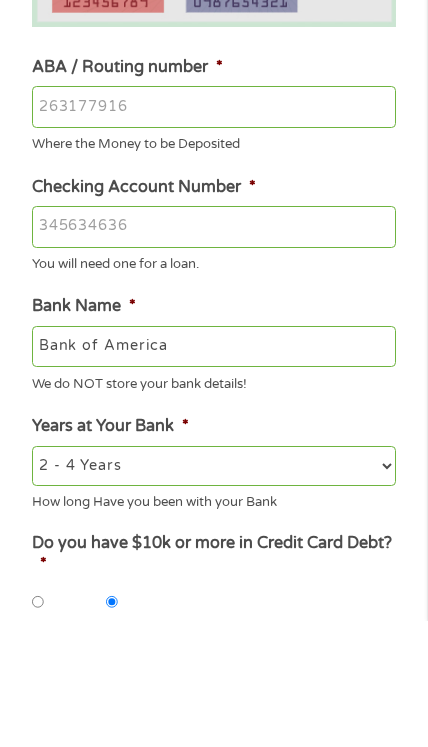 type 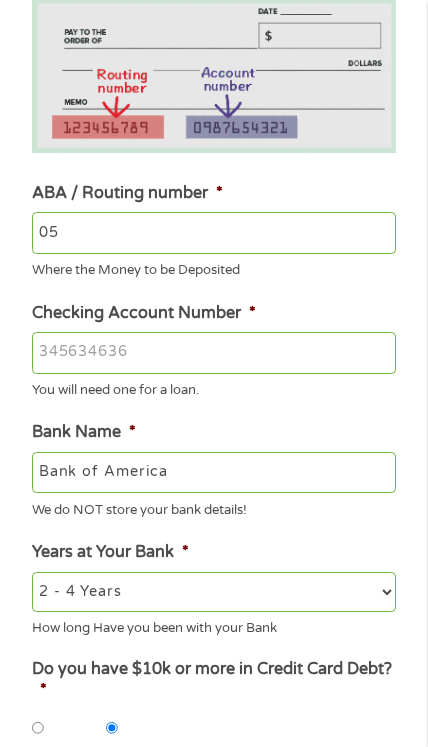 click on "05" at bounding box center [213, 233] 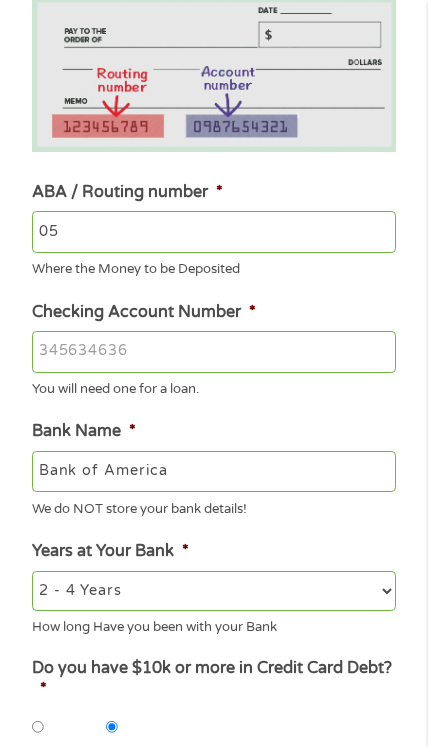 scroll, scrollTop: 256, scrollLeft: 0, axis: vertical 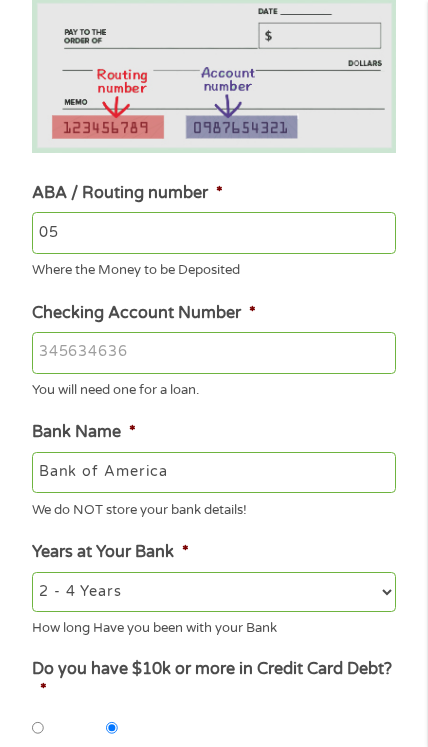 type on "[NUMBER]" 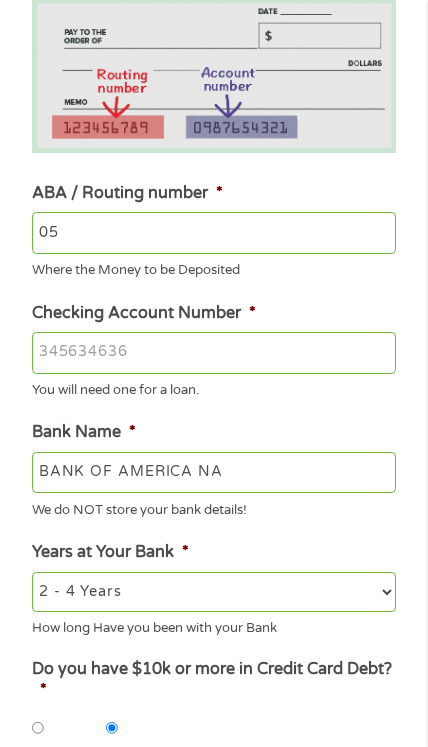 type on "[NUMBER]" 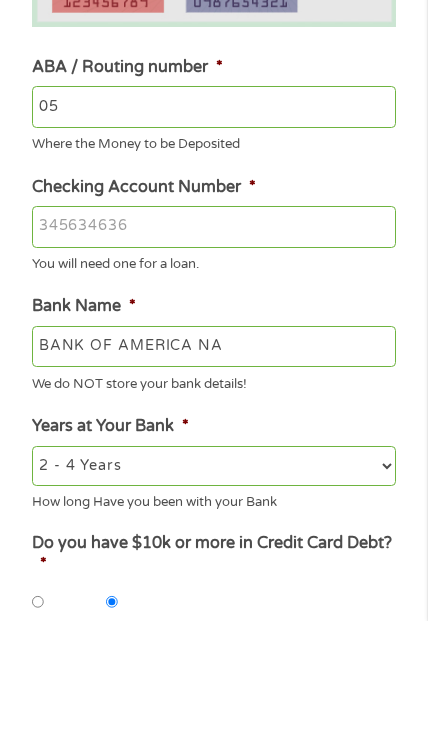 click on "Checking Account Number *" at bounding box center (213, 353) 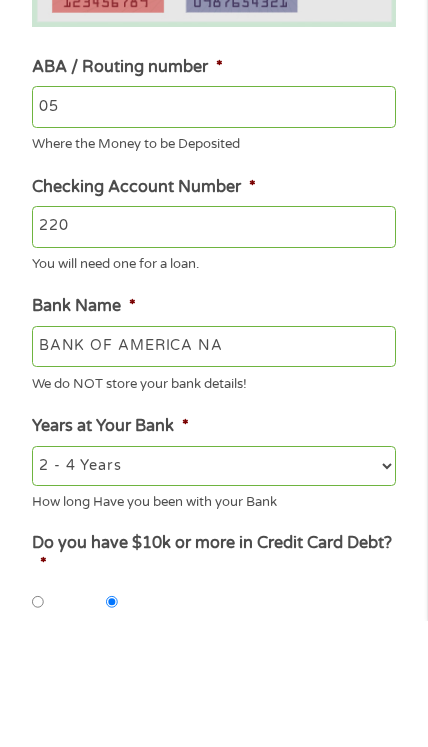 scroll, scrollTop: 382, scrollLeft: 0, axis: vertical 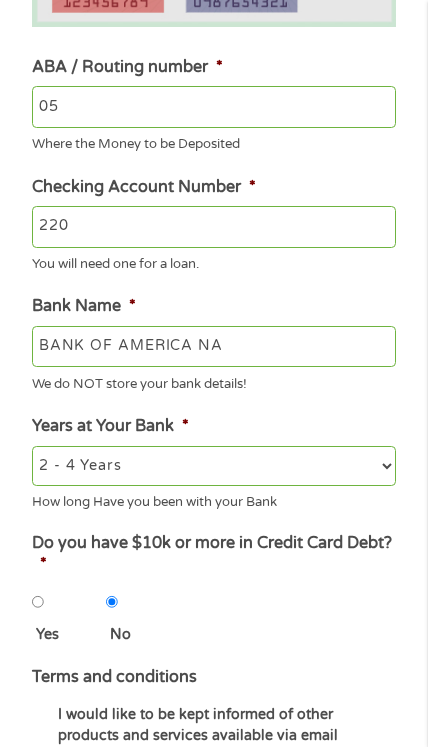 click on "Terms and conditions
I would like to be kept informed of other products and services available via email from Sivetech Limited and their selected partners. You can   unsubscribe   of these communications at any time." at bounding box center [214, 737] 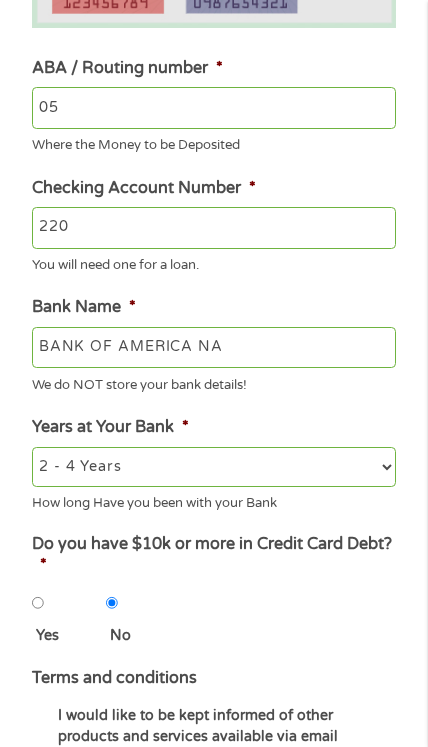scroll, scrollTop: 382, scrollLeft: 0, axis: vertical 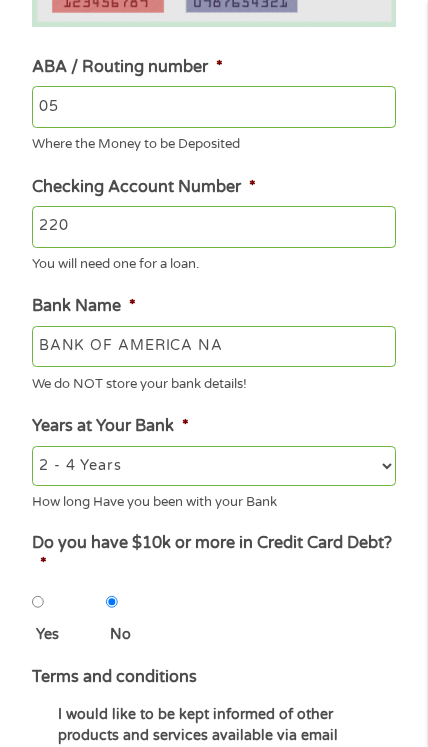 click on "[NUMBER]" at bounding box center (213, 227) 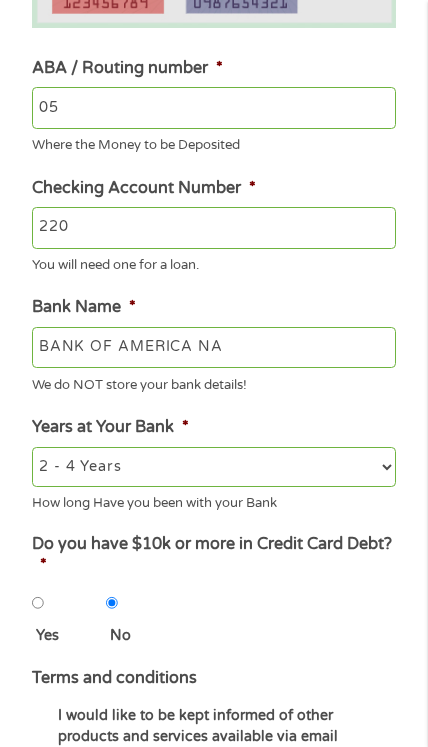 click on "[NUMBER]" at bounding box center [213, 228] 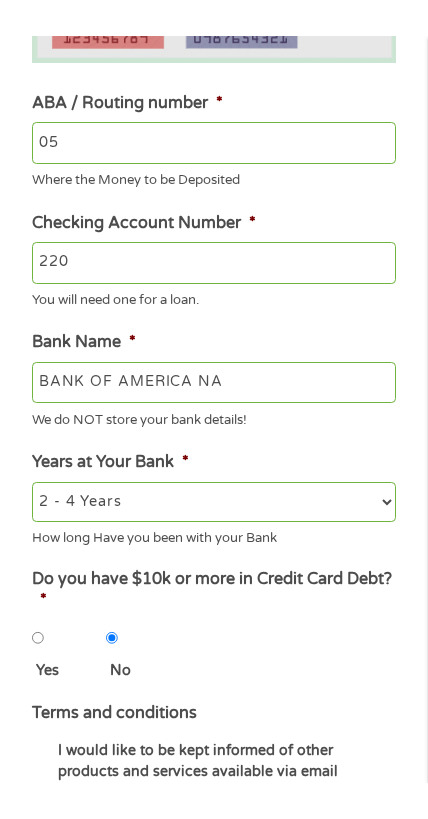scroll, scrollTop: 381, scrollLeft: 0, axis: vertical 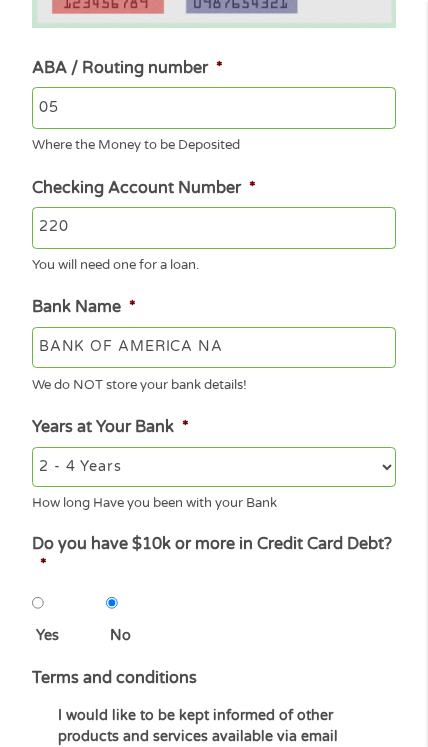 click on "[NUMBER]" at bounding box center [213, 228] 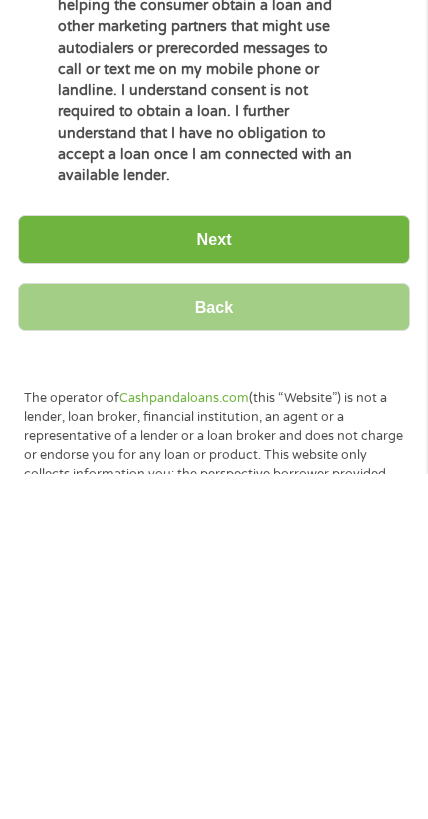 type on "[NUMBER]" 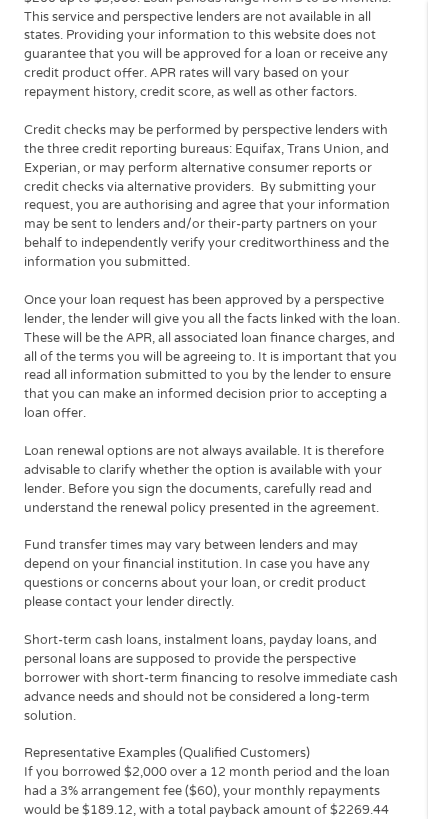 click on "Credit checks may be performed by perspective lenders with the three credit reporting bureaus: Equifax, Trans Union, and Experian, or may perform alternative consumer reports or credit checks via alternative providers.  By submitting your request, you are authorising and agree that your information may be sent to lenders and/or their-party partners on your behalf to independently verify your creditworthiness and the information you submitted." at bounding box center [214, 196] 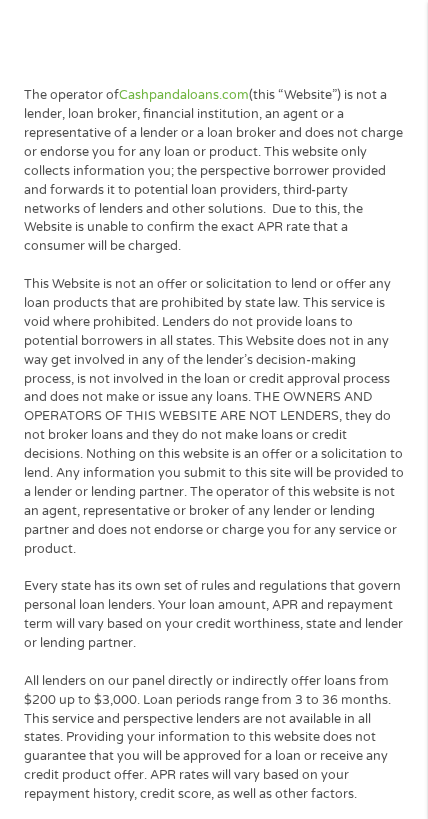 click on "This Website is not an offer or solicitation to lend or offer any loan products that are prohibited by state law. This service is void where prohibited. Lenders do not provide loans to potential borrowers in all states. This Website does not in any way get involved in any of the lender’s decision-making process, is not involved in the loan or credit approval process and does not make or issue any loans. THE OWNERS AND OPERATORS OF THIS WEBSITE ARE NOT LENDERS, they do not broker loans and they do not make loans or credit decisions. Nothing on this website is an offer or a solicitation to lend. Any information you submit to this site will be provided to a lender or lending partner. The operator of this website is not an agent, representative or broker of any lender or lending partner and does not endorse or charge you for any service or product." at bounding box center (214, 416) 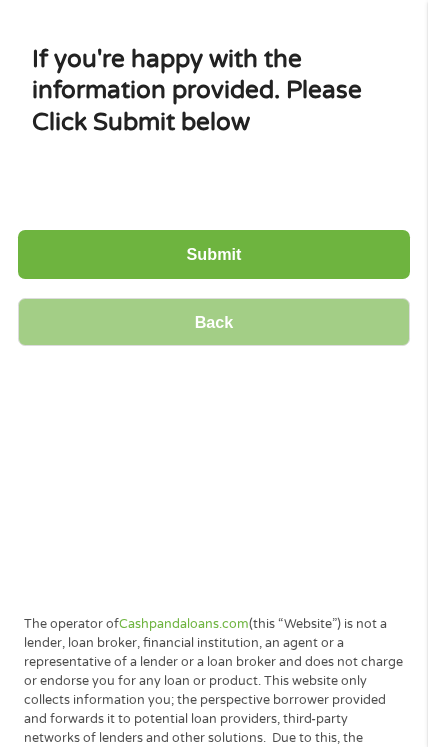 scroll, scrollTop: 0, scrollLeft: 0, axis: both 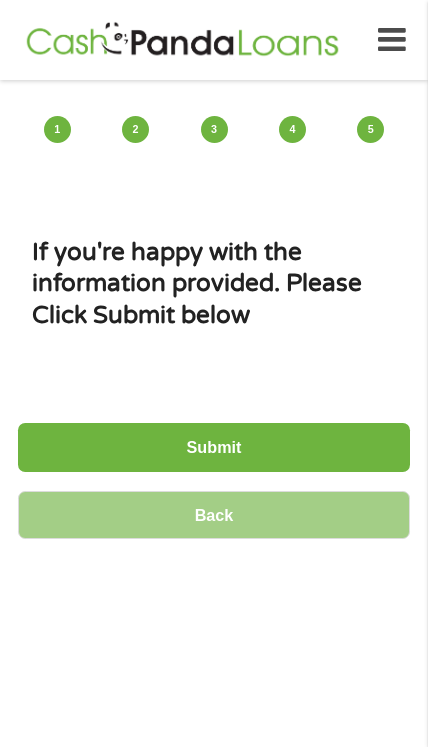 click on "Submit" at bounding box center (214, 447) 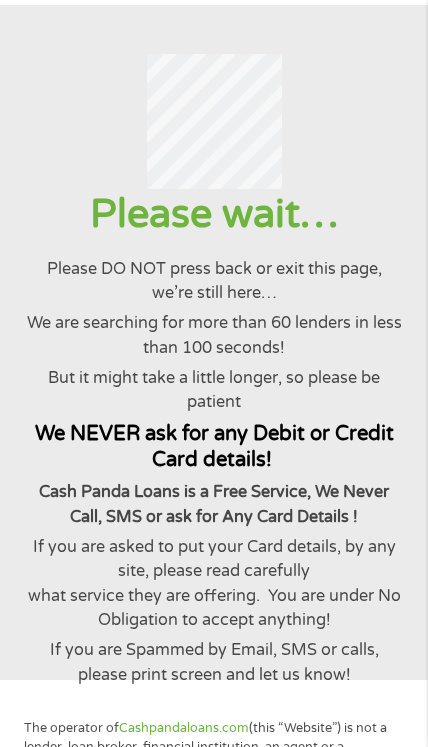 scroll, scrollTop: 0, scrollLeft: 0, axis: both 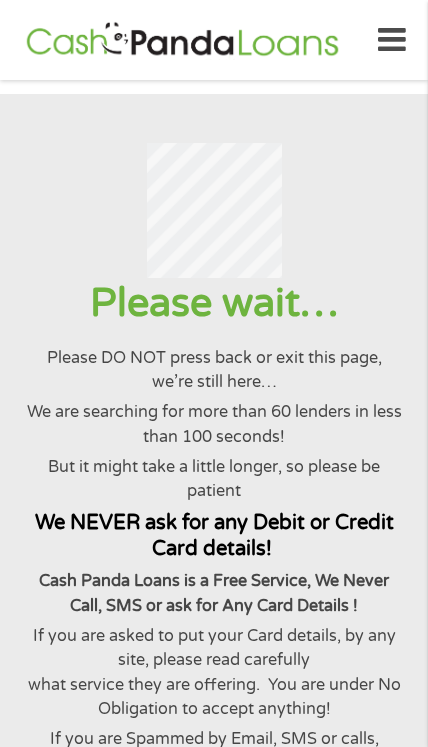 click at bounding box center (213, 210) 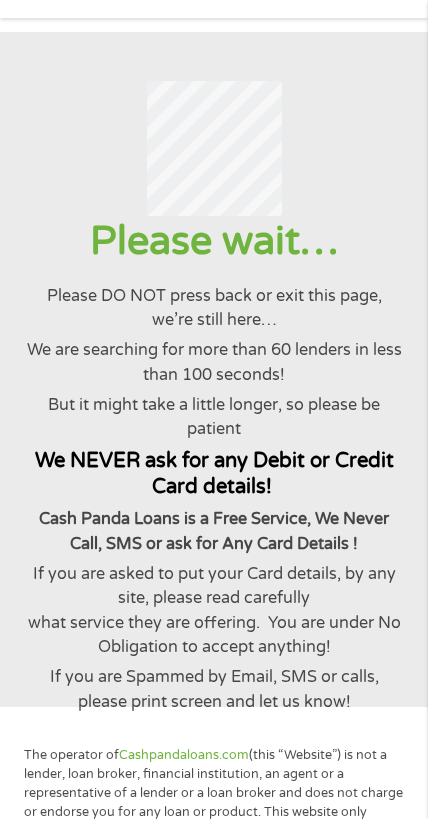 click on "We are searching for more than 60 lenders in less than 100 seconds!" at bounding box center [213, 362] 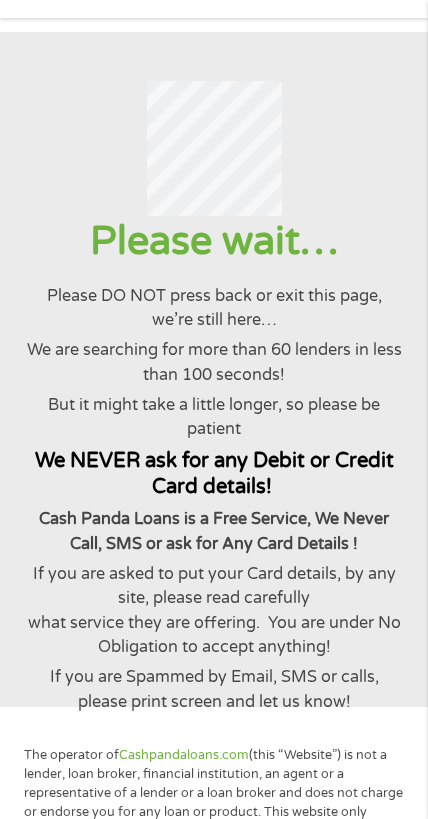 click on "Cash Panda Loans is a Free Service, We Never Call, SMS or ask for Any Card Details !" at bounding box center (214, 531) 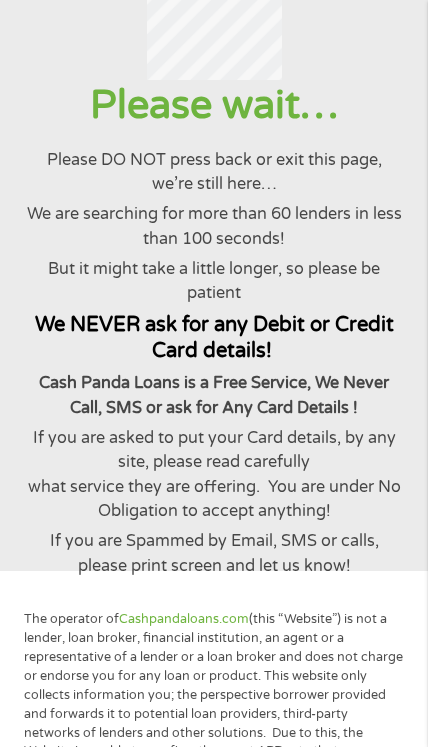 scroll, scrollTop: 0, scrollLeft: 0, axis: both 